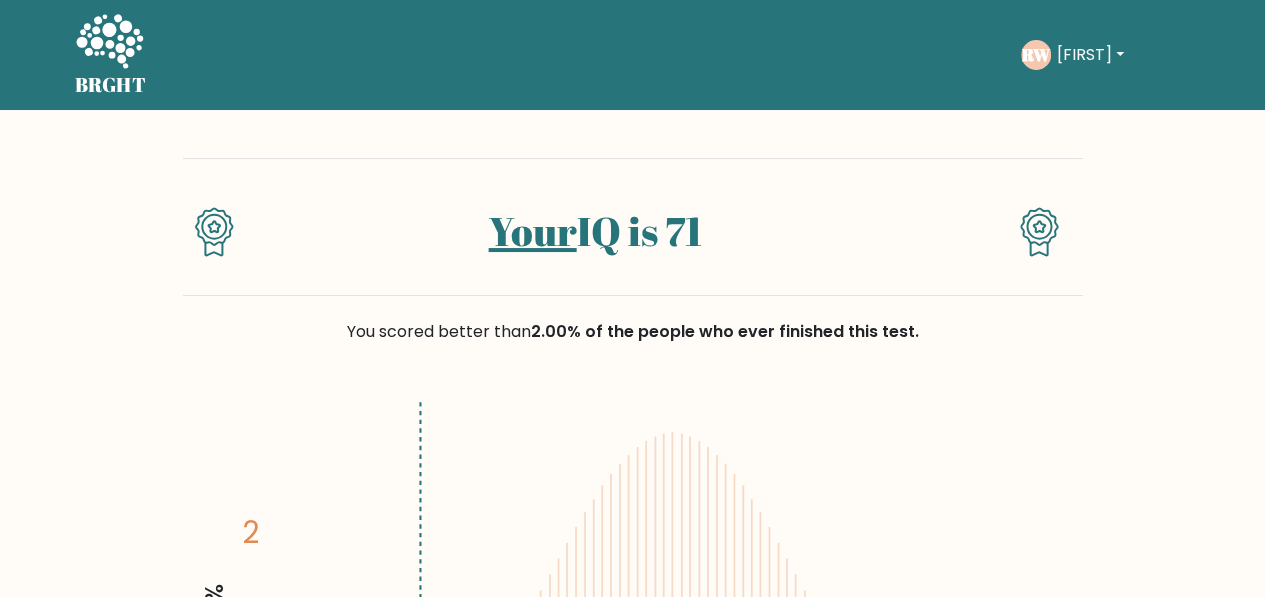 scroll, scrollTop: 0, scrollLeft: 0, axis: both 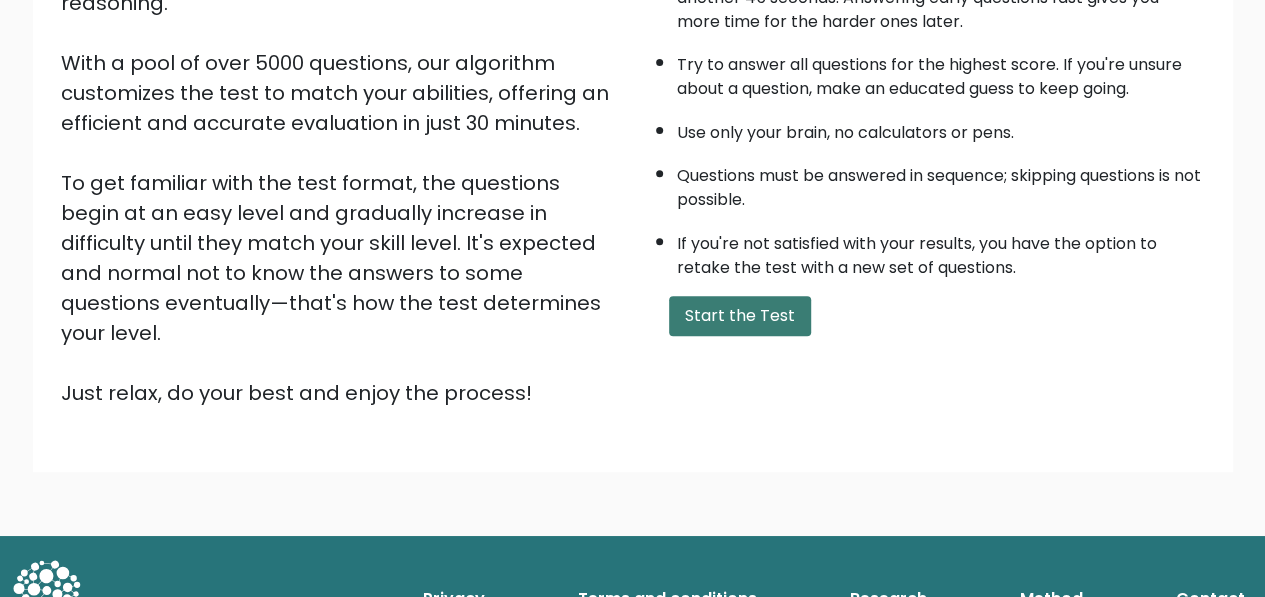 click on "Start the Test" at bounding box center (740, 316) 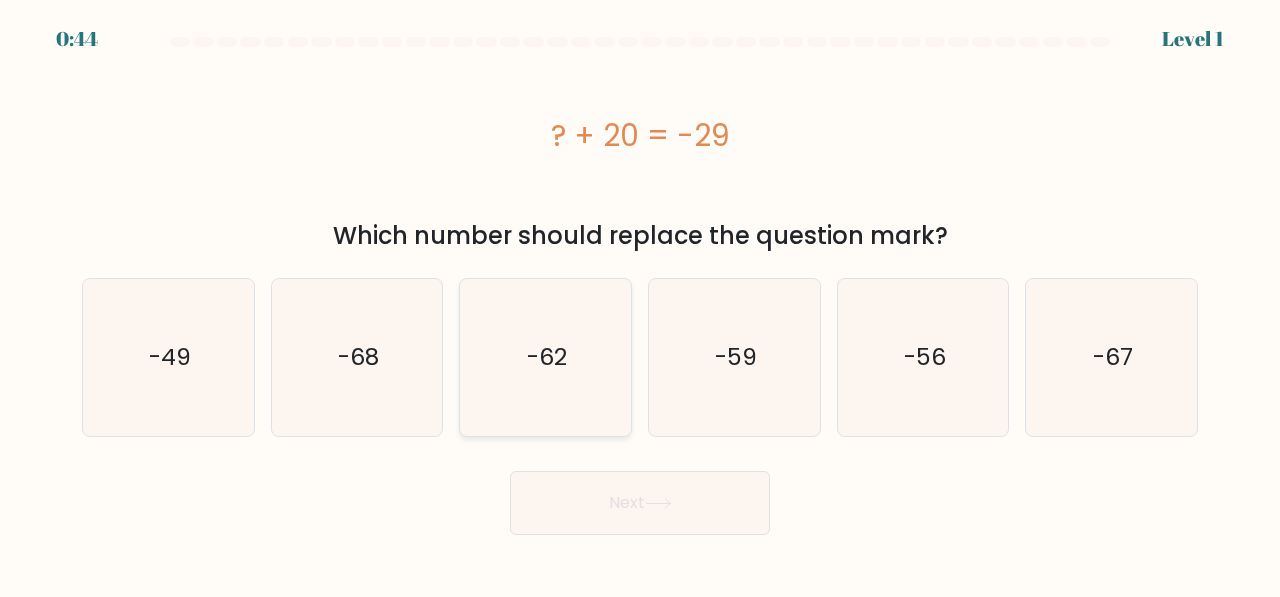 scroll, scrollTop: 0, scrollLeft: 0, axis: both 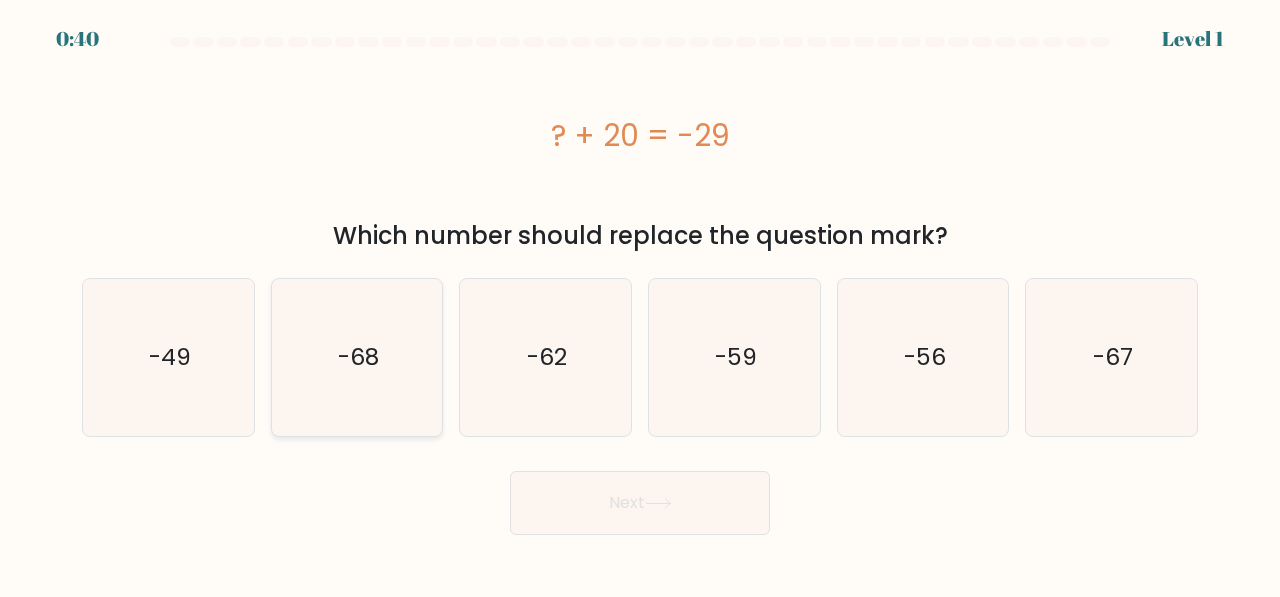 click on "-68" at bounding box center [357, 357] 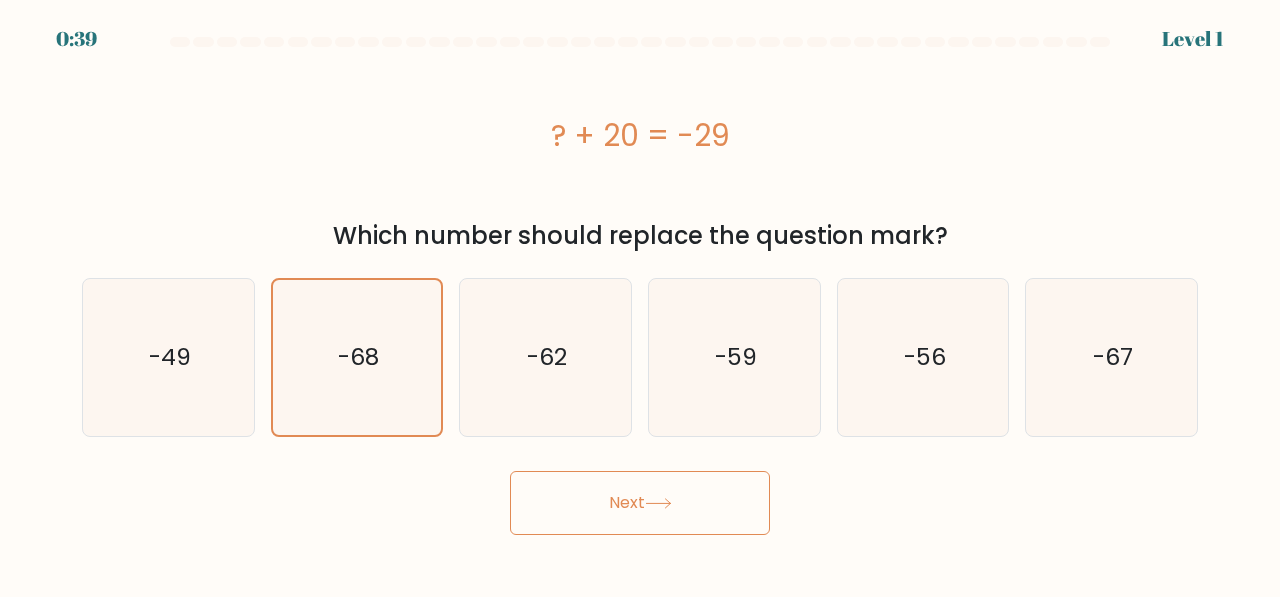 click on "Next" at bounding box center [640, 503] 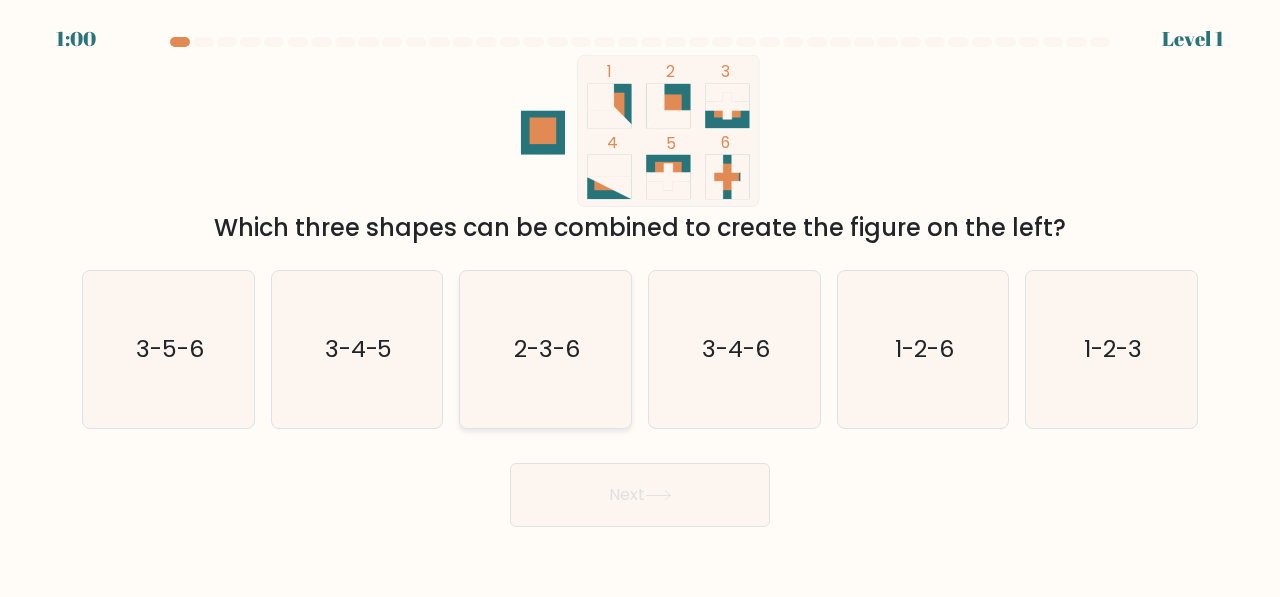 click on "2-3-6" at bounding box center [545, 349] 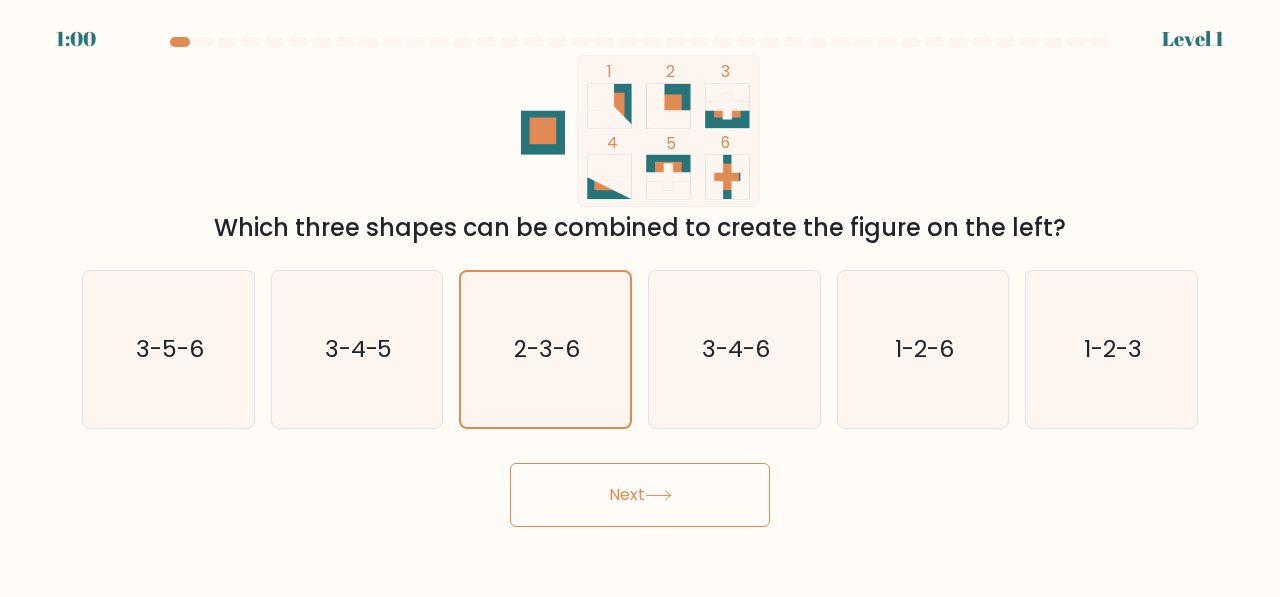click at bounding box center (658, 495) 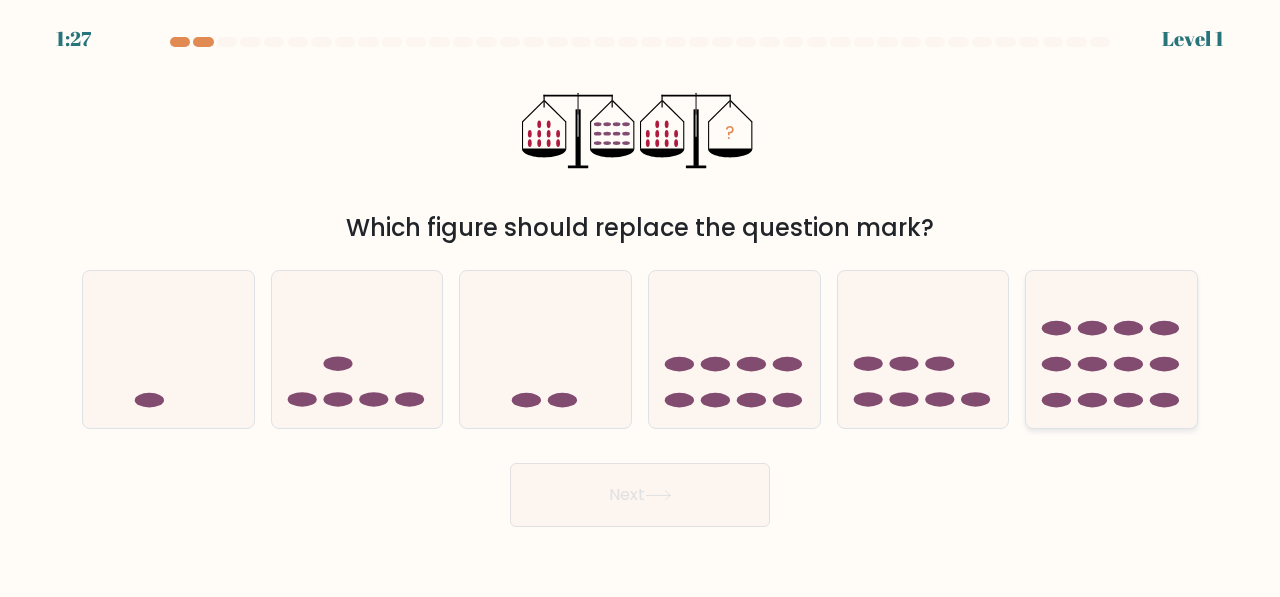 click at bounding box center [1111, 348] 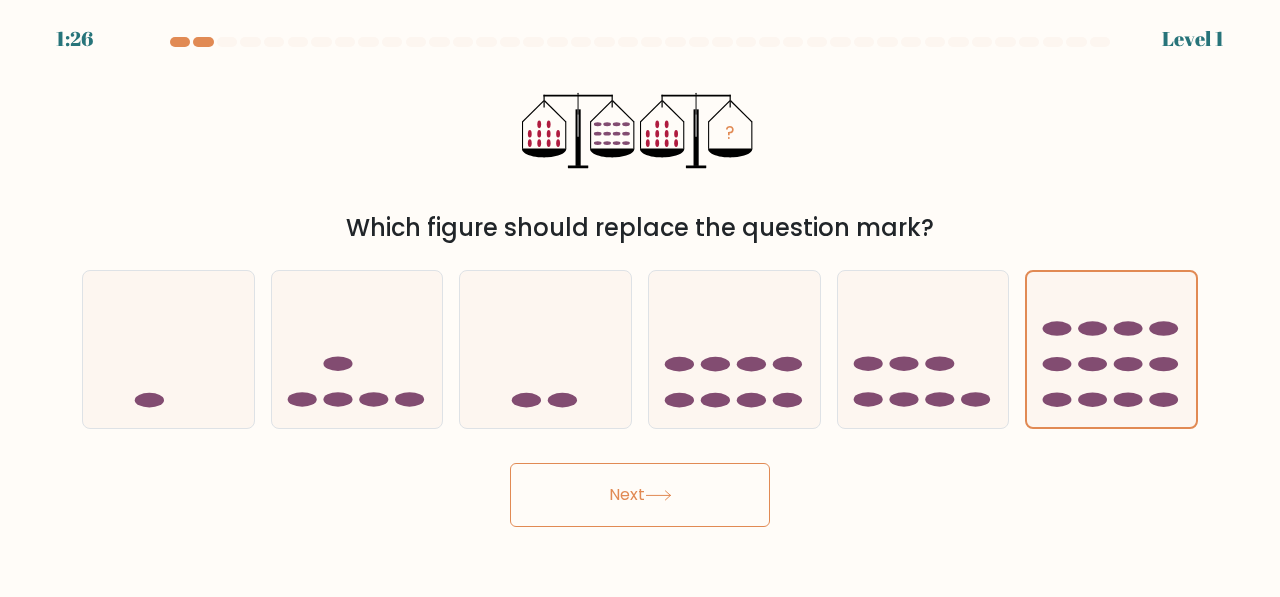 click on "Next" at bounding box center [640, 495] 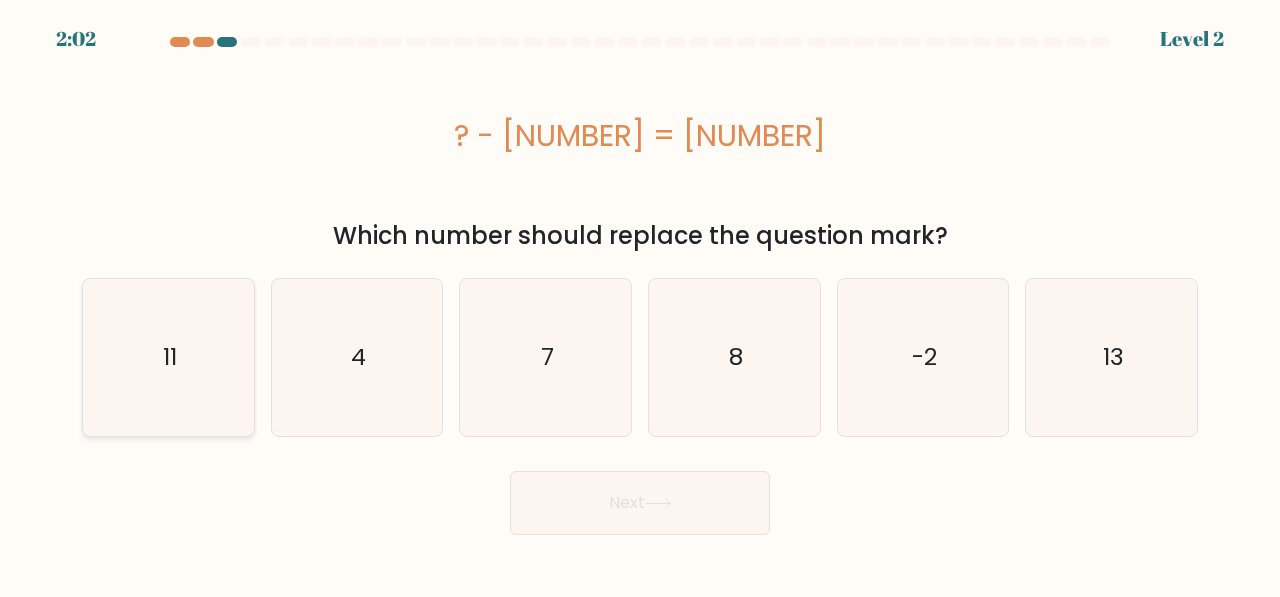 click on "11" at bounding box center (170, 357) 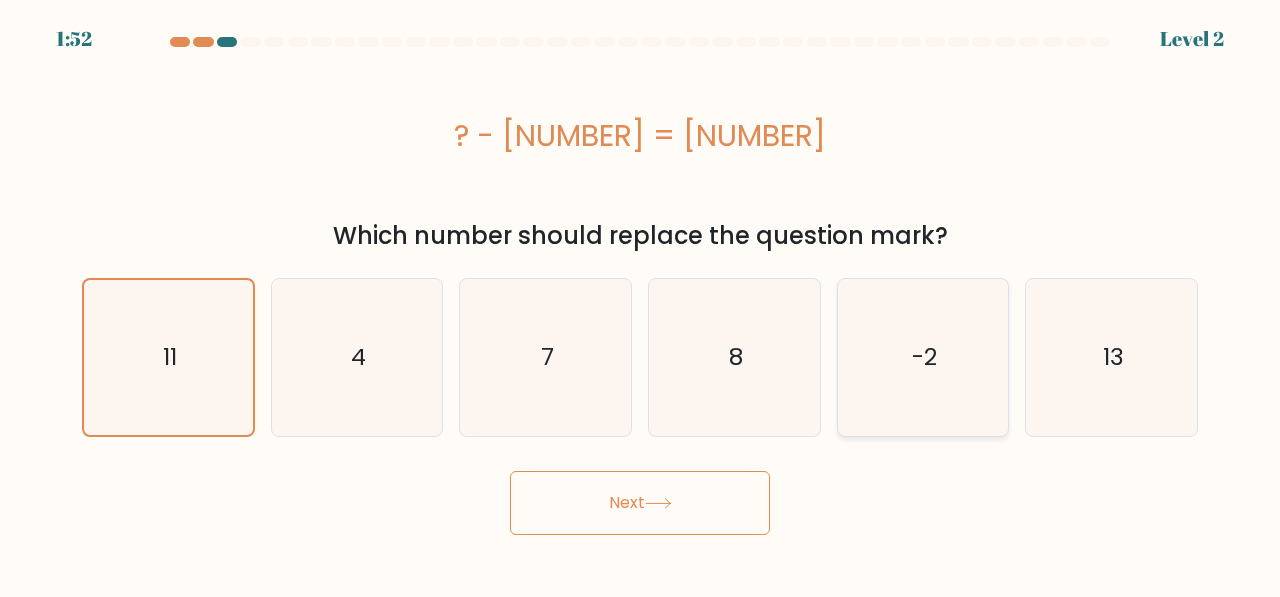 click on "-2" at bounding box center [923, 357] 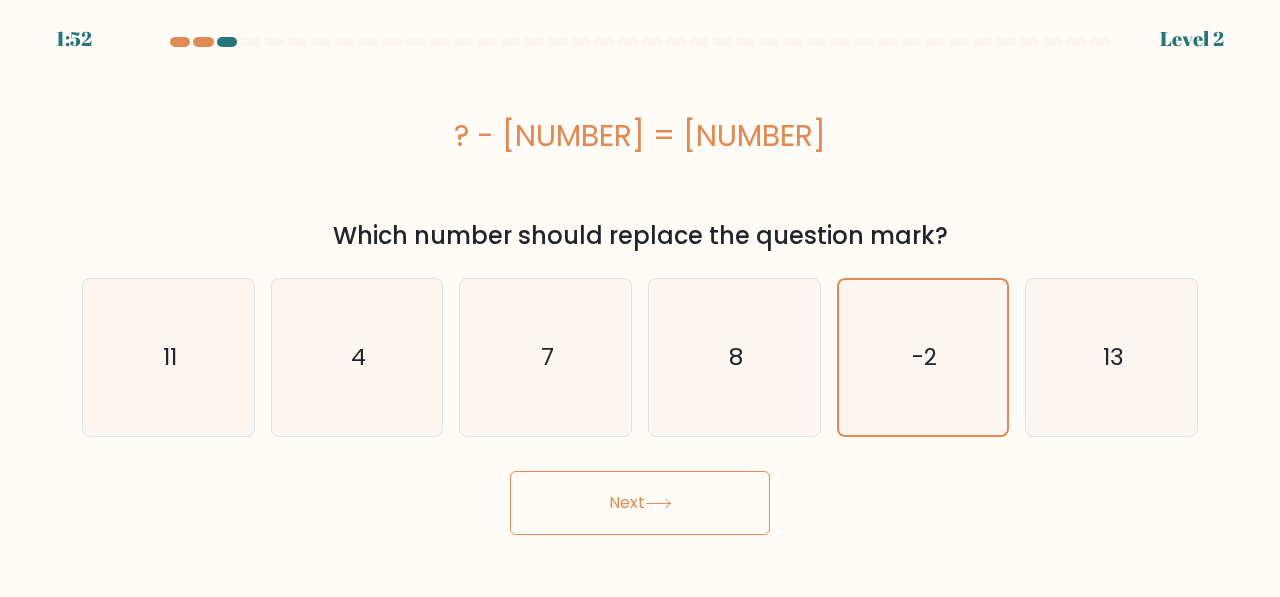 click on "Next" at bounding box center [640, 503] 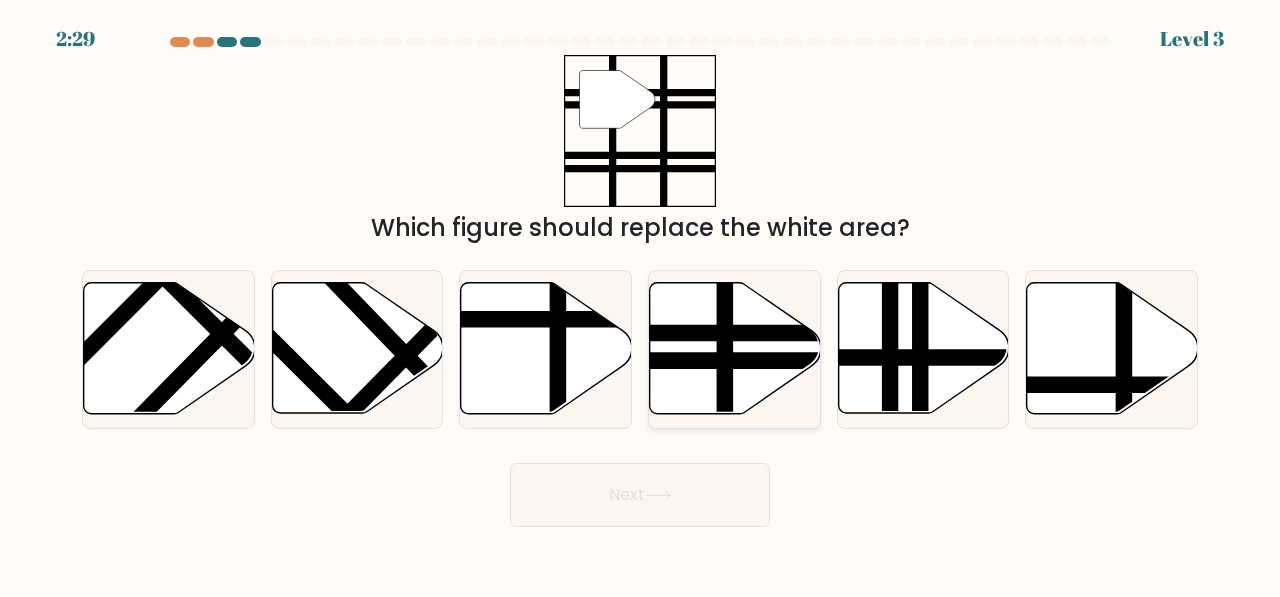 click at bounding box center (787, 361) 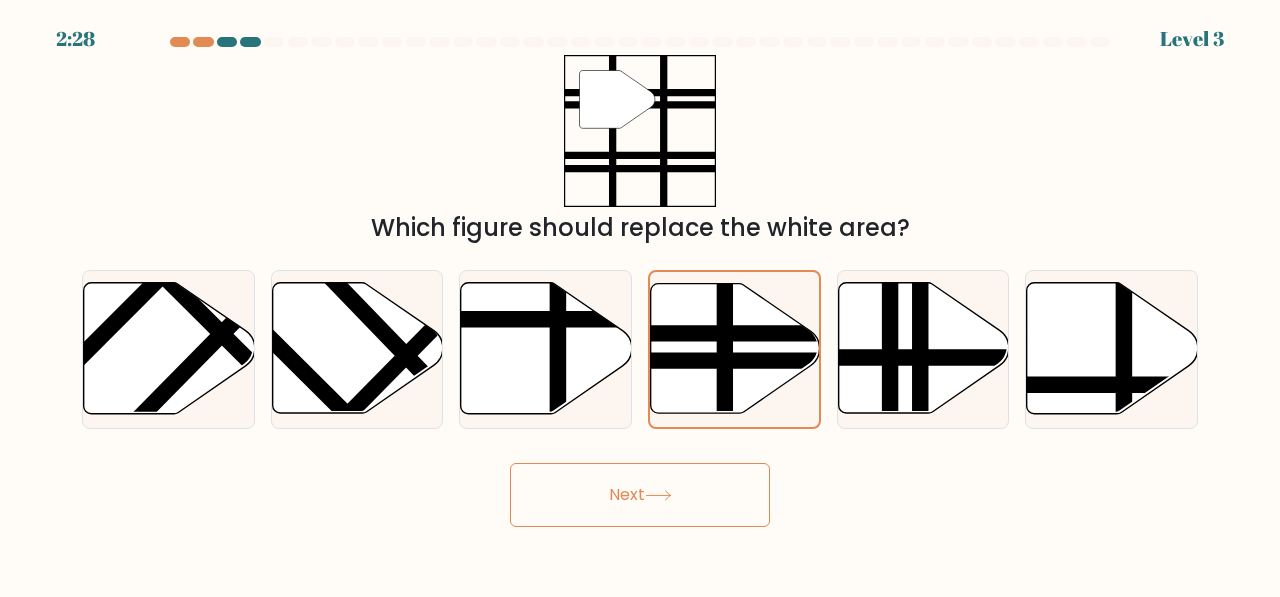 click on "Next" at bounding box center (640, 495) 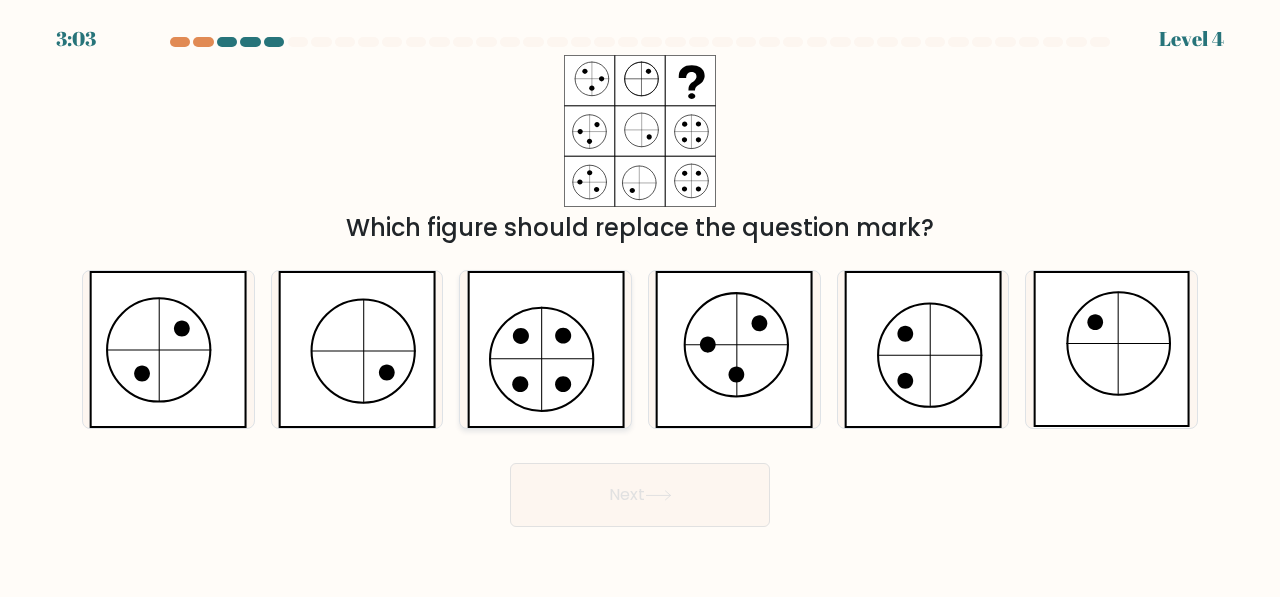 click at bounding box center [546, 349] 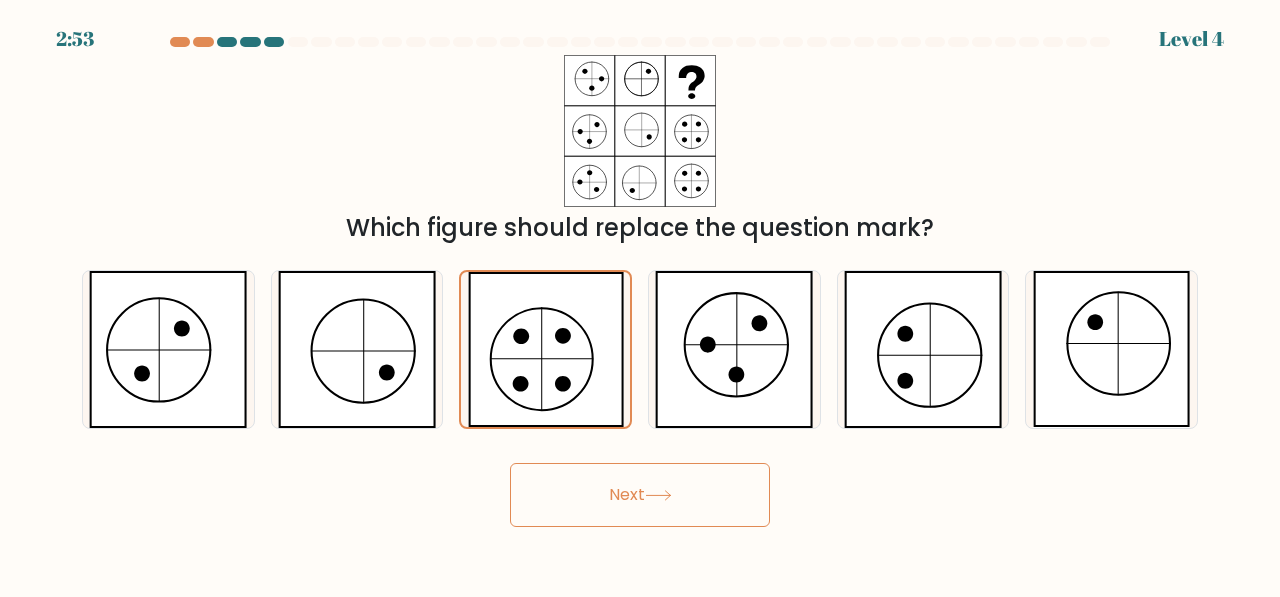 click on "Next" at bounding box center [640, 495] 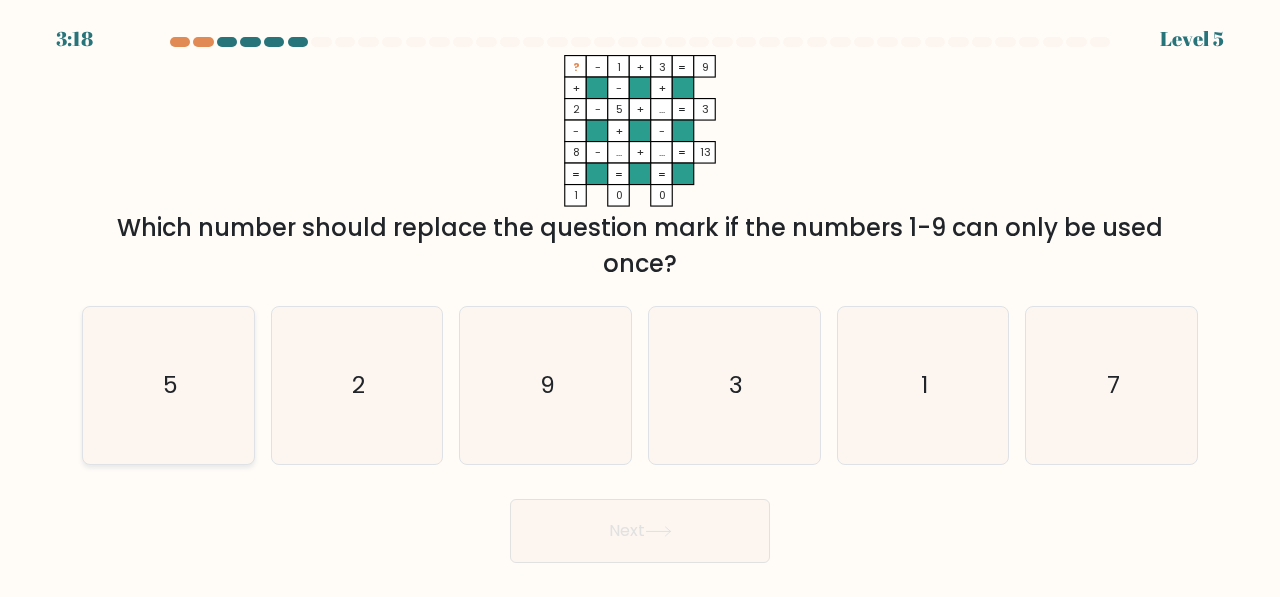 click on "5" at bounding box center (168, 385) 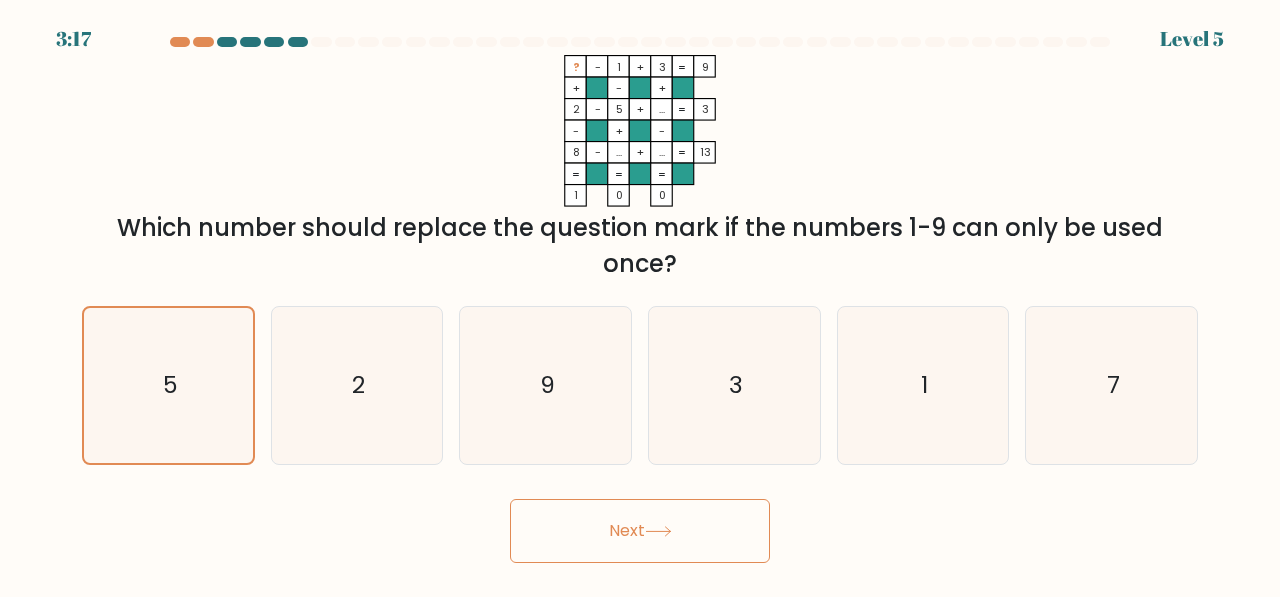 click on "Next" at bounding box center [640, 531] 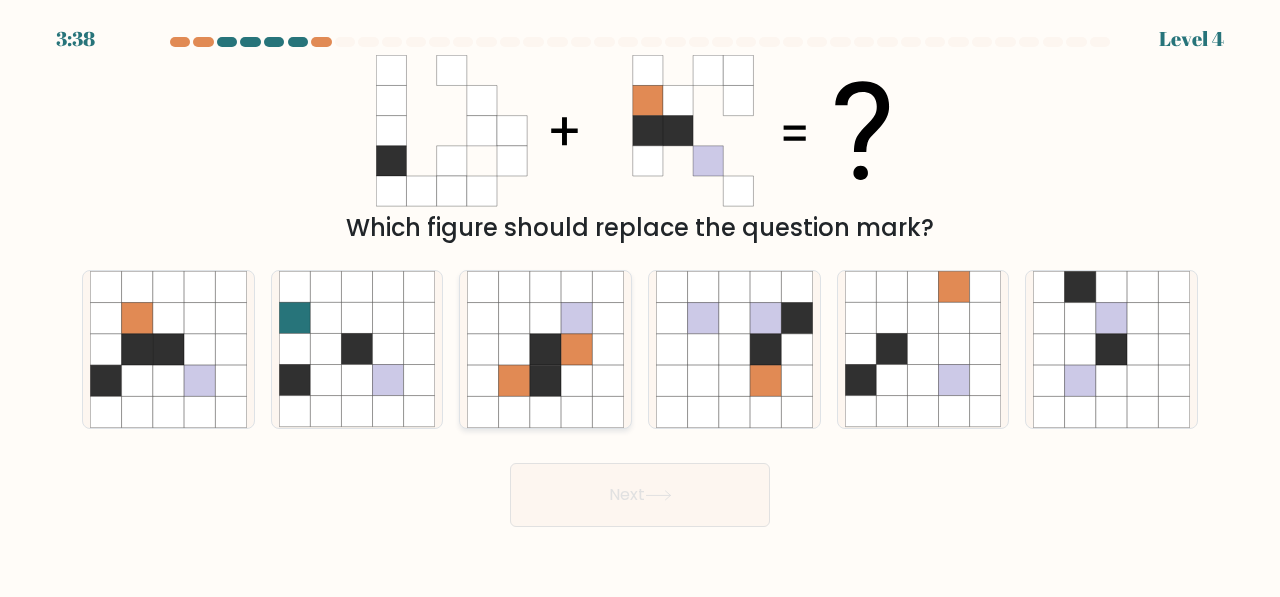 click at bounding box center [545, 349] 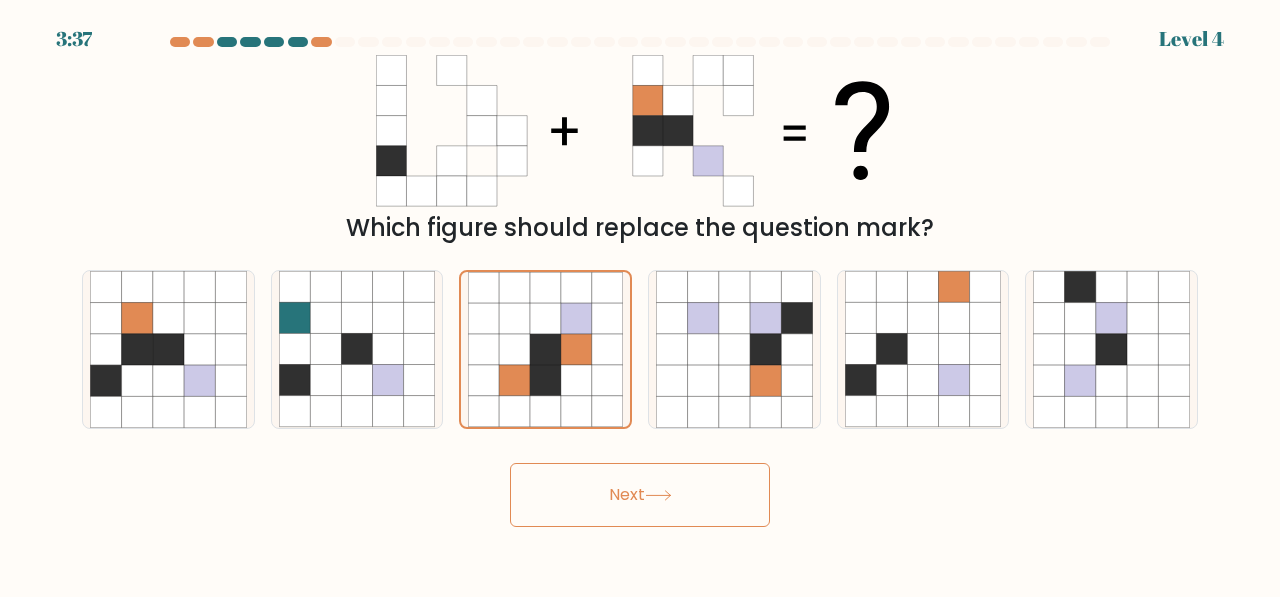 click on "Next" at bounding box center [640, 495] 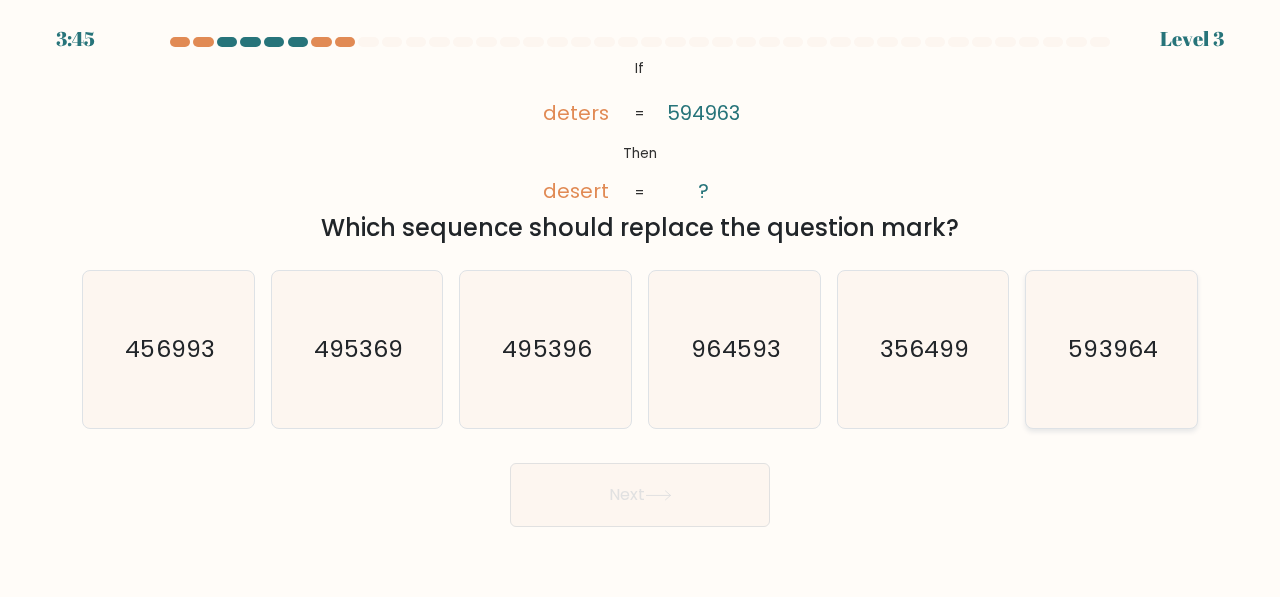 click on "593964" at bounding box center [1111, 349] 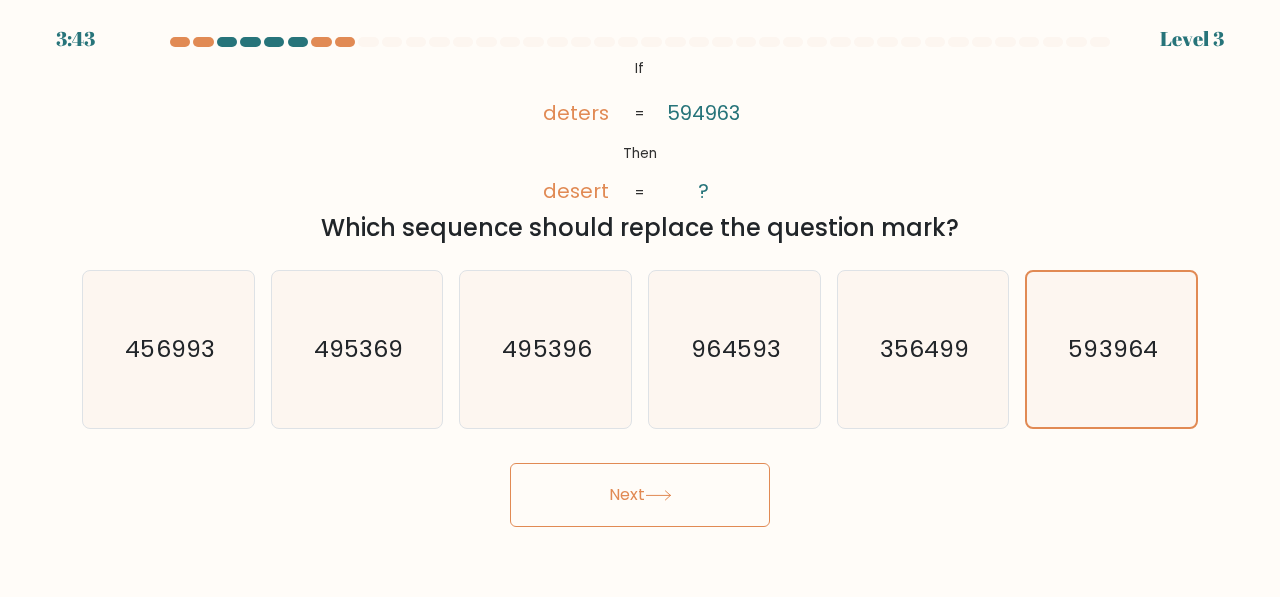 click on "Next" at bounding box center (640, 495) 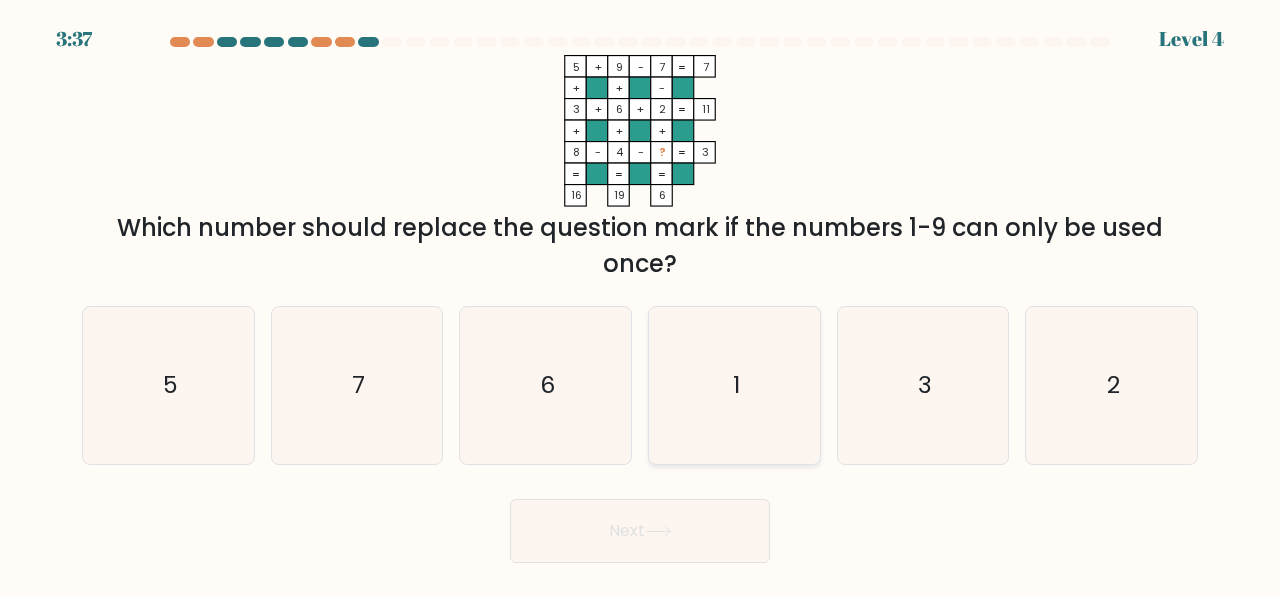 click on "1" at bounding box center (734, 385) 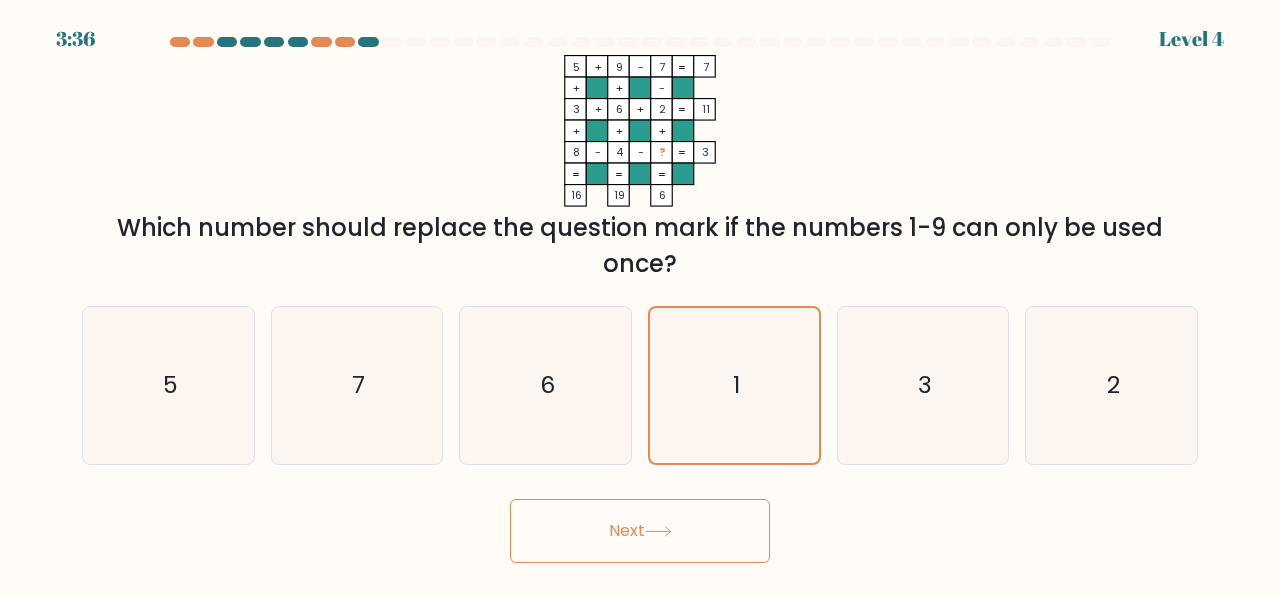 click on "Next" at bounding box center [640, 531] 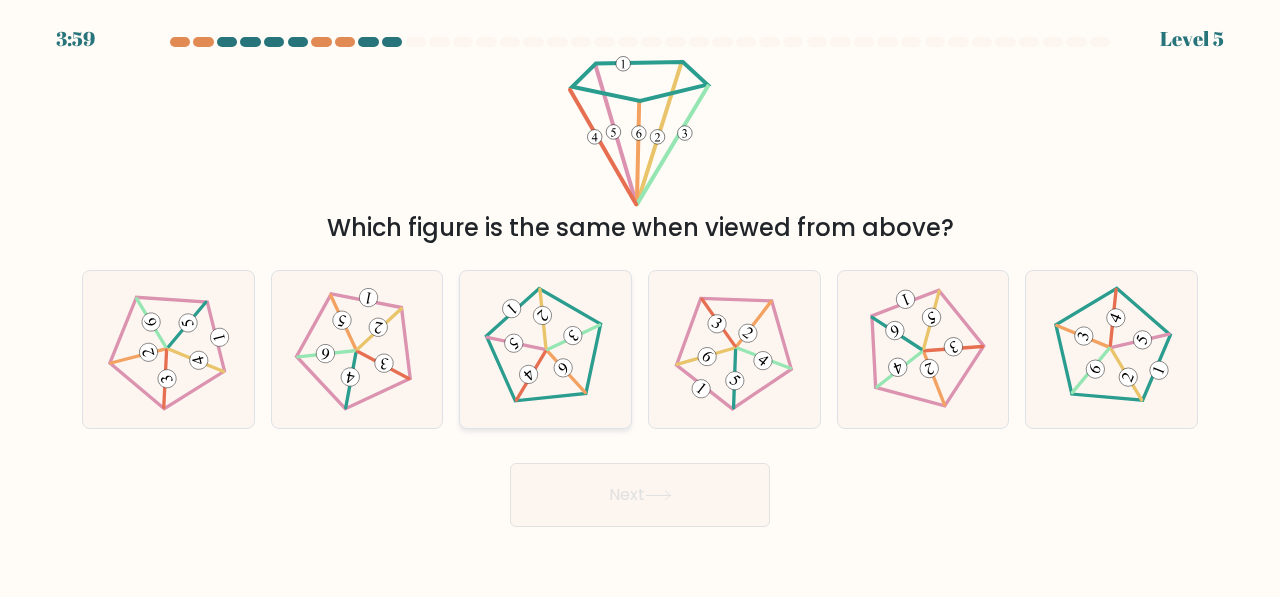 drag, startPoint x: 522, startPoint y: 401, endPoint x: 529, endPoint y: 411, distance: 12.206555 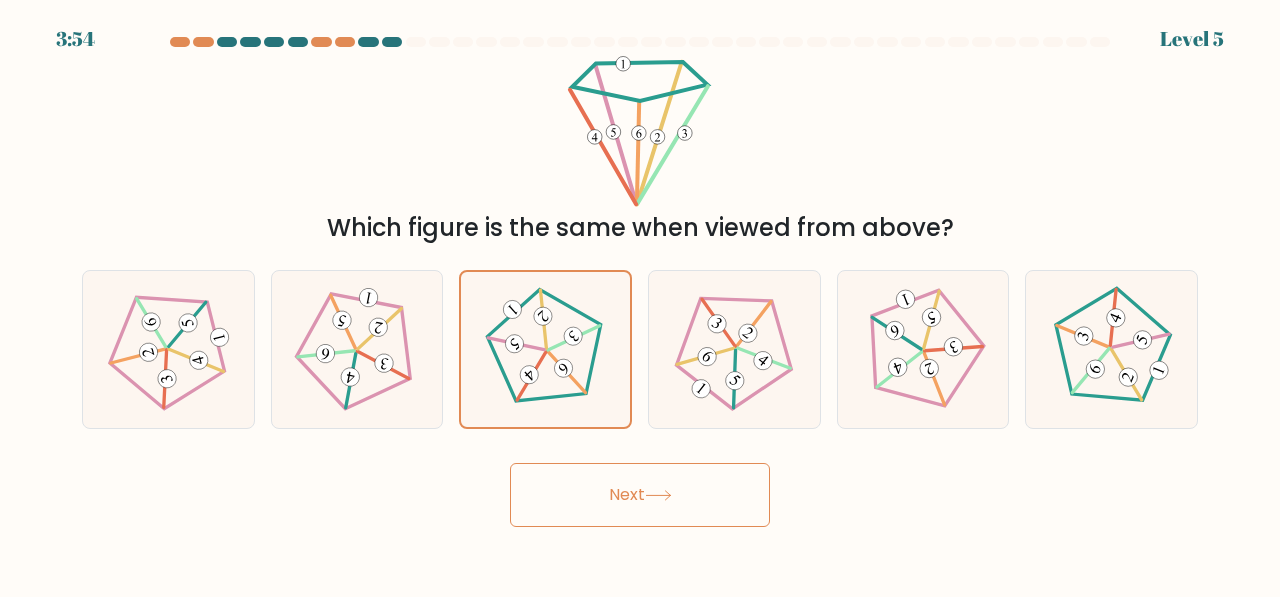 click on "Next" at bounding box center (640, 495) 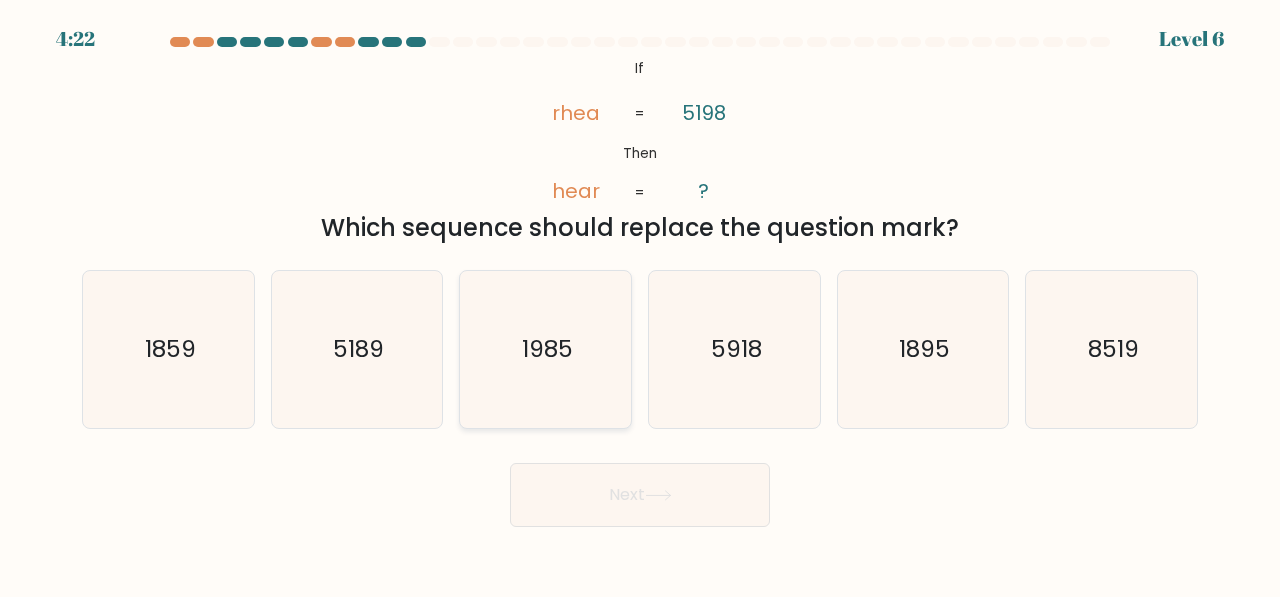 click on "1985" at bounding box center (545, 349) 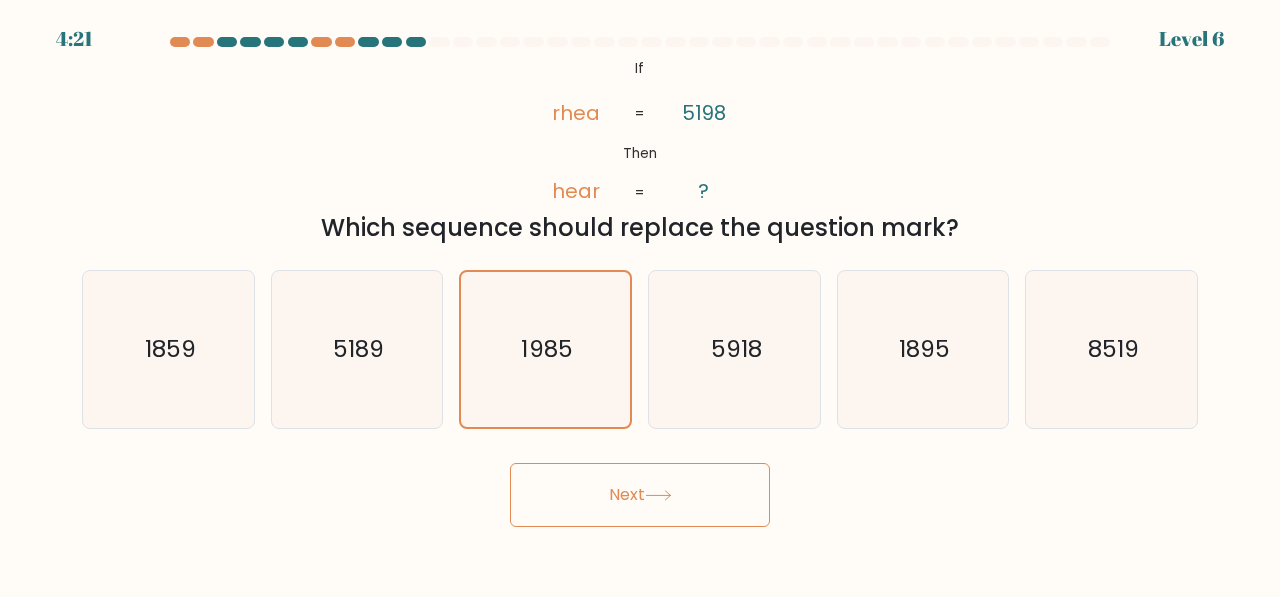 click on "Next" at bounding box center [640, 495] 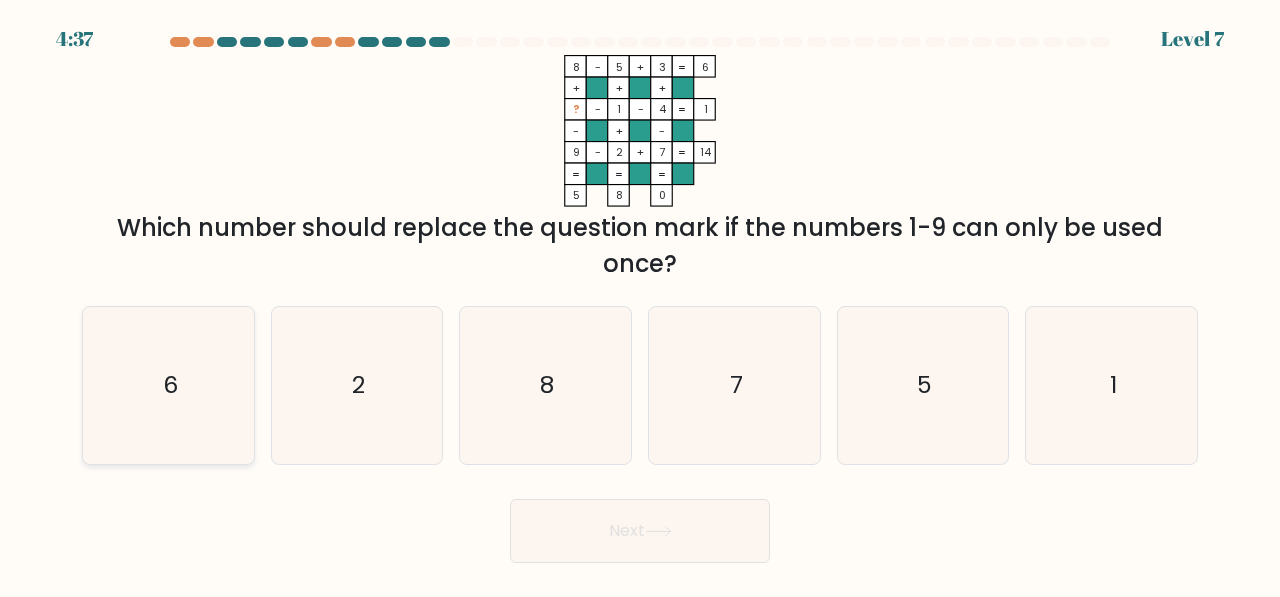 click on "6" at bounding box center (169, 384) 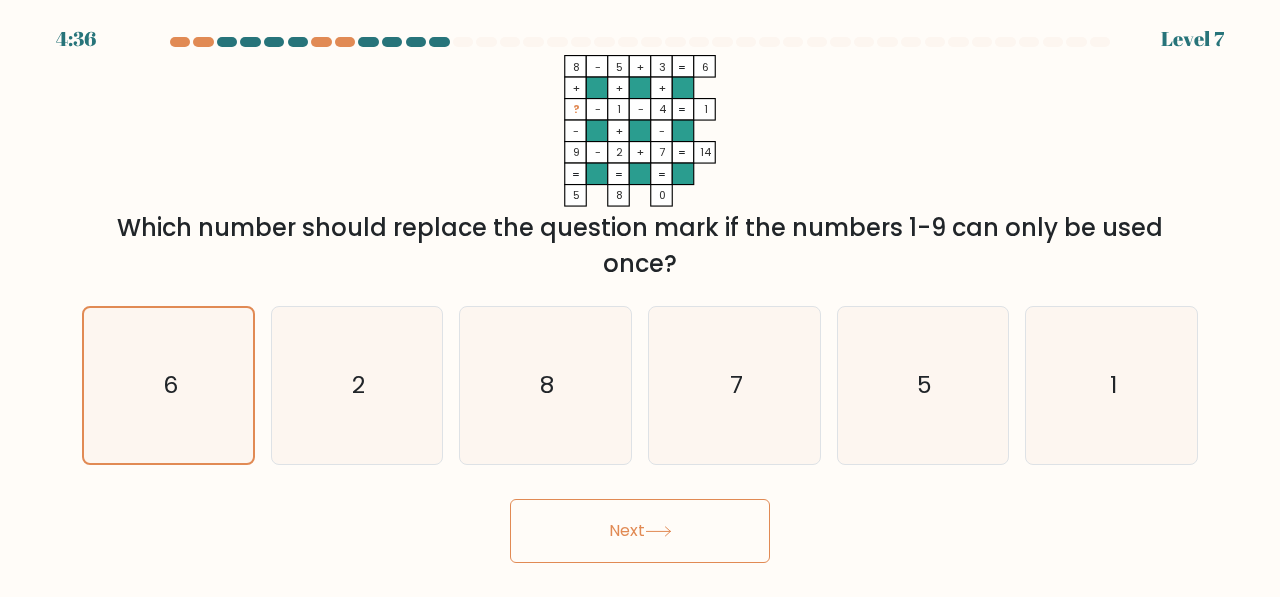 click on "Next" at bounding box center [640, 531] 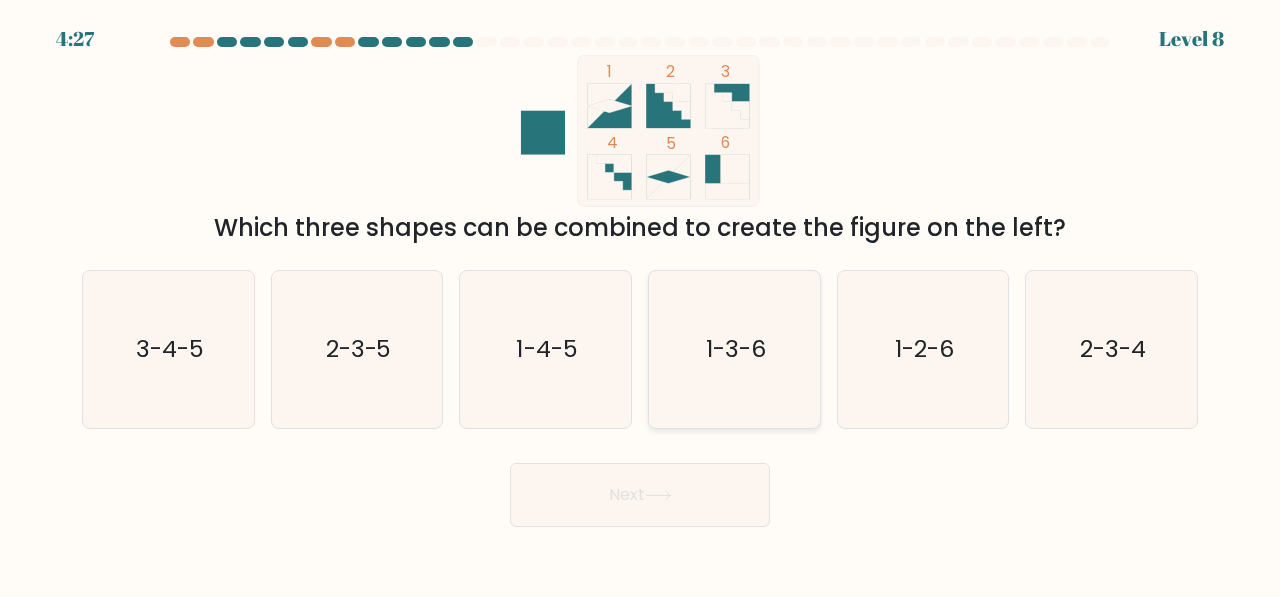 drag, startPoint x: 574, startPoint y: 352, endPoint x: 667, endPoint y: 409, distance: 109.07796 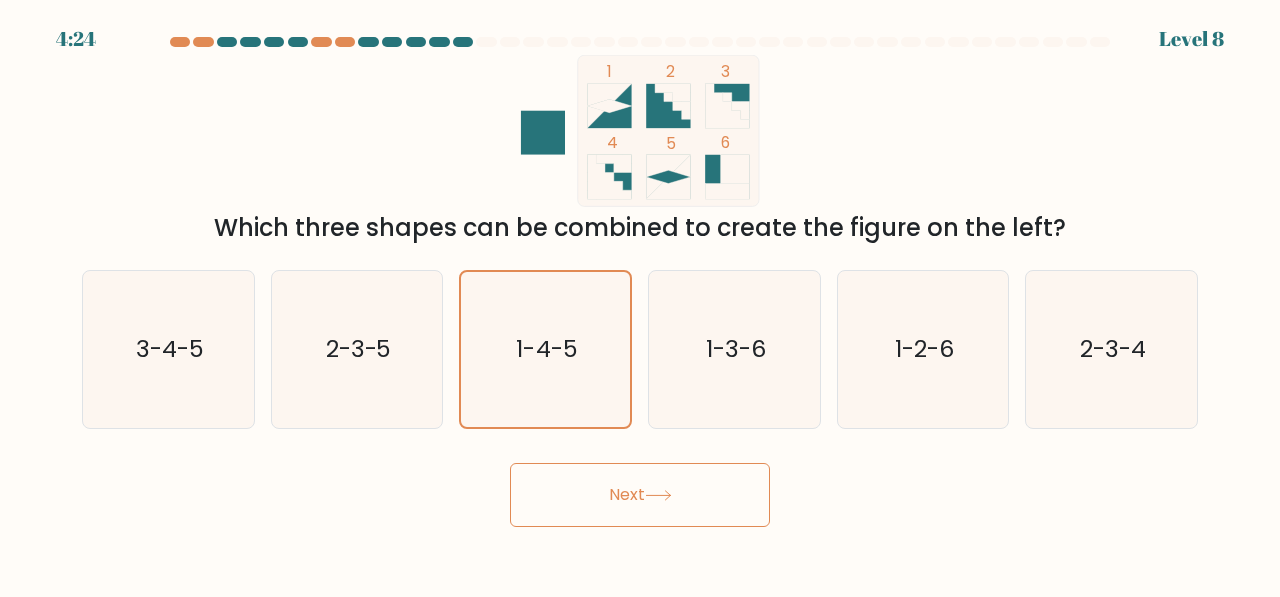 click on "Next" at bounding box center (640, 495) 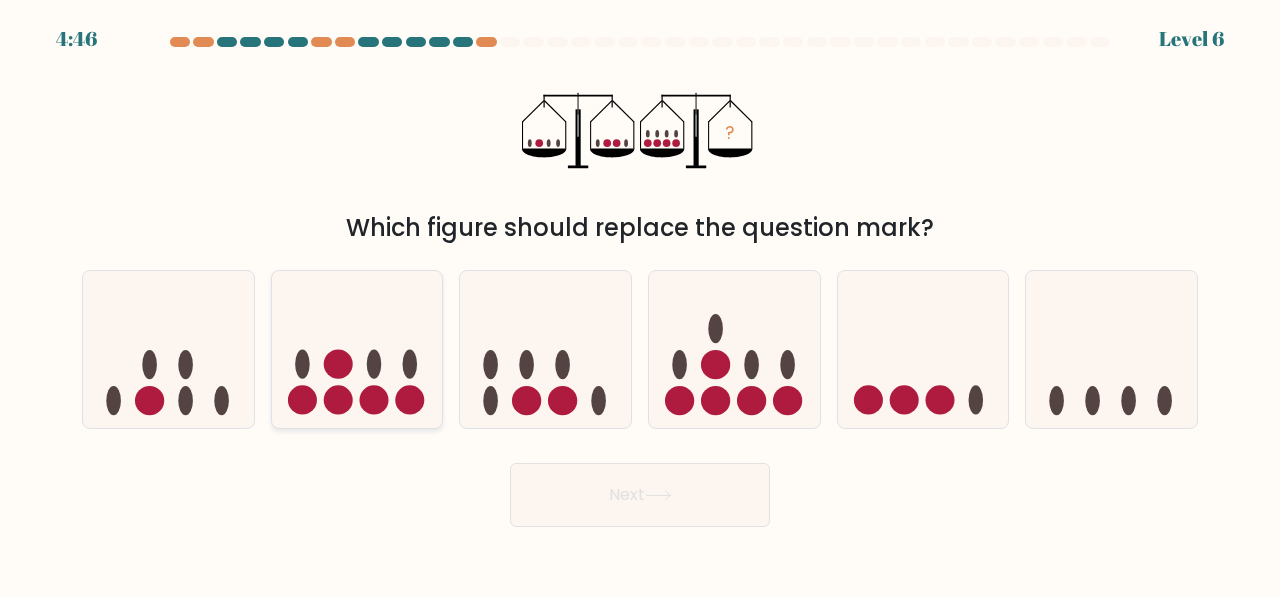 click at bounding box center [338, 400] 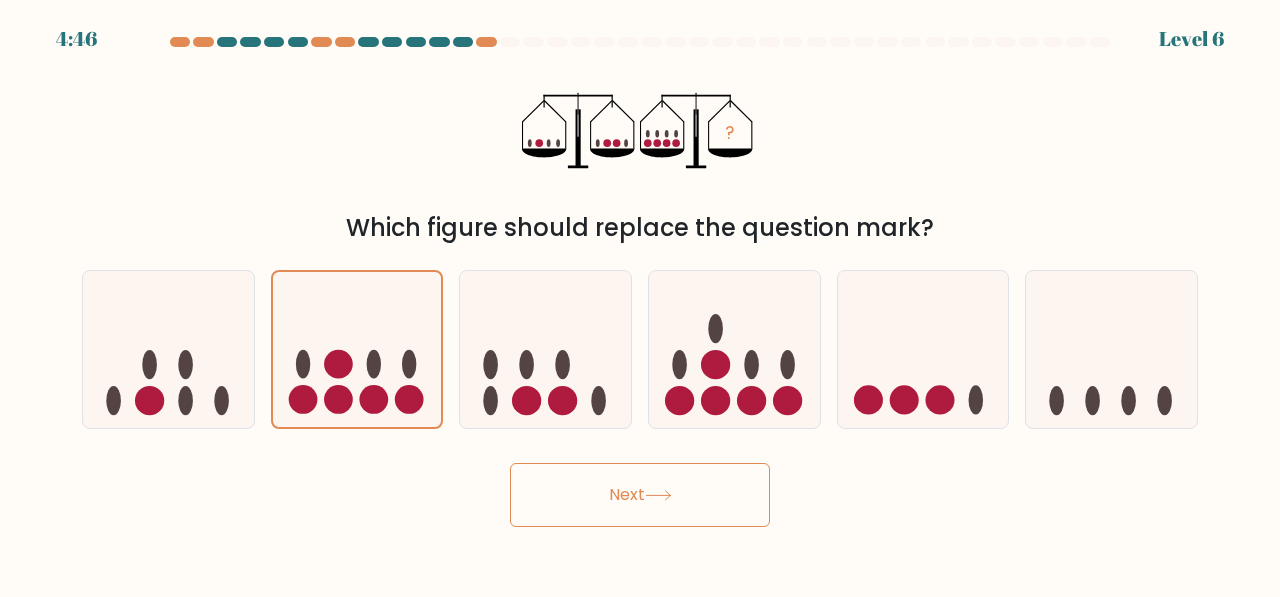 click on "Next" at bounding box center (640, 495) 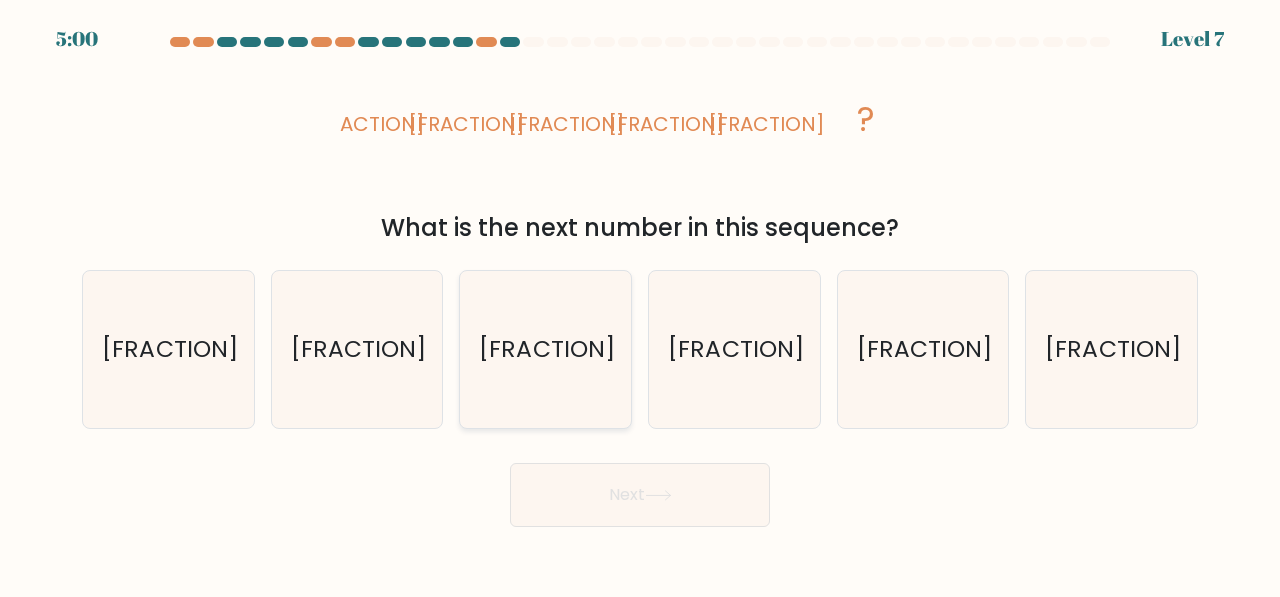 click on "-3/5" at bounding box center [545, 349] 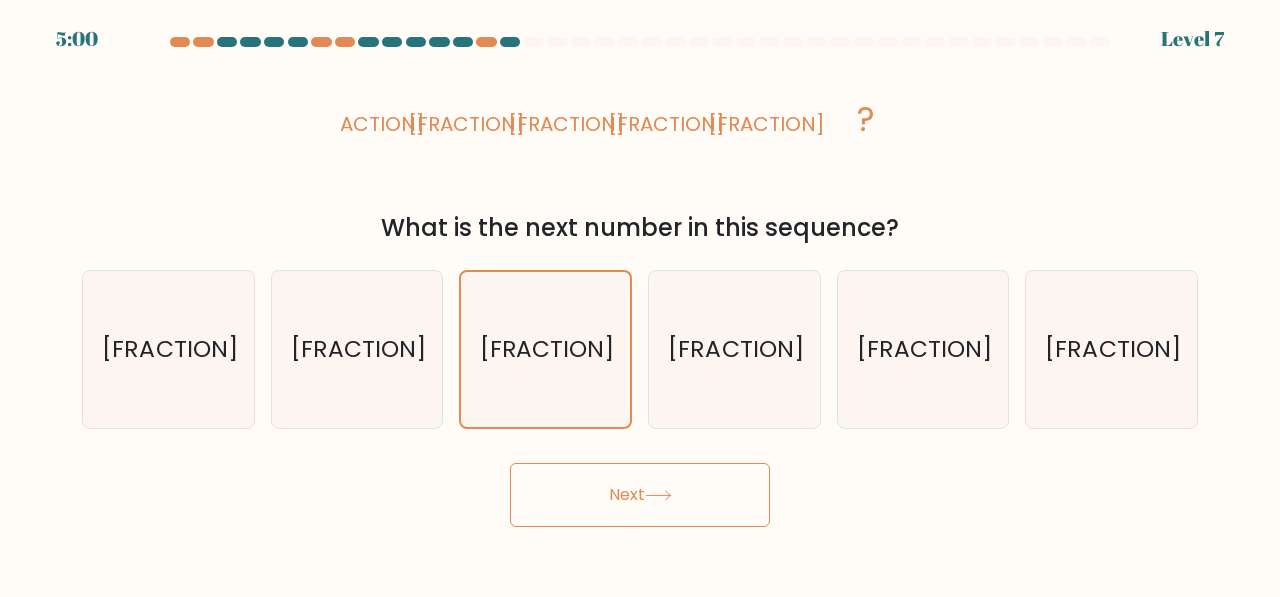 click on "Next" at bounding box center (640, 495) 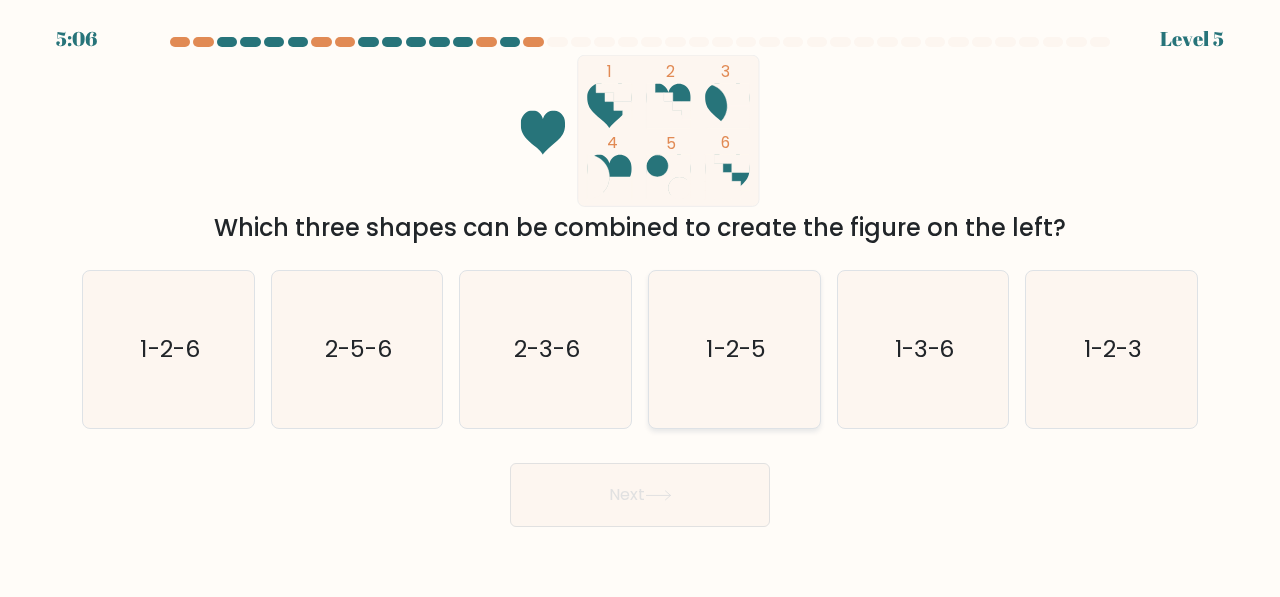 click on "1-2-5" at bounding box center (734, 349) 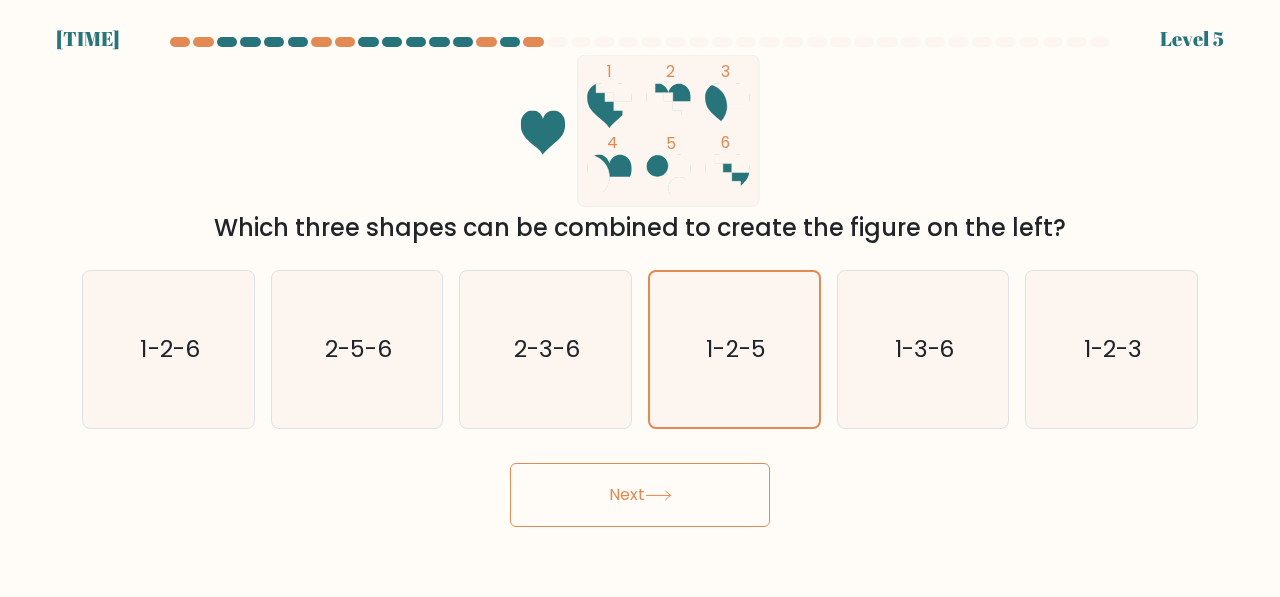 click on "Next" at bounding box center [640, 495] 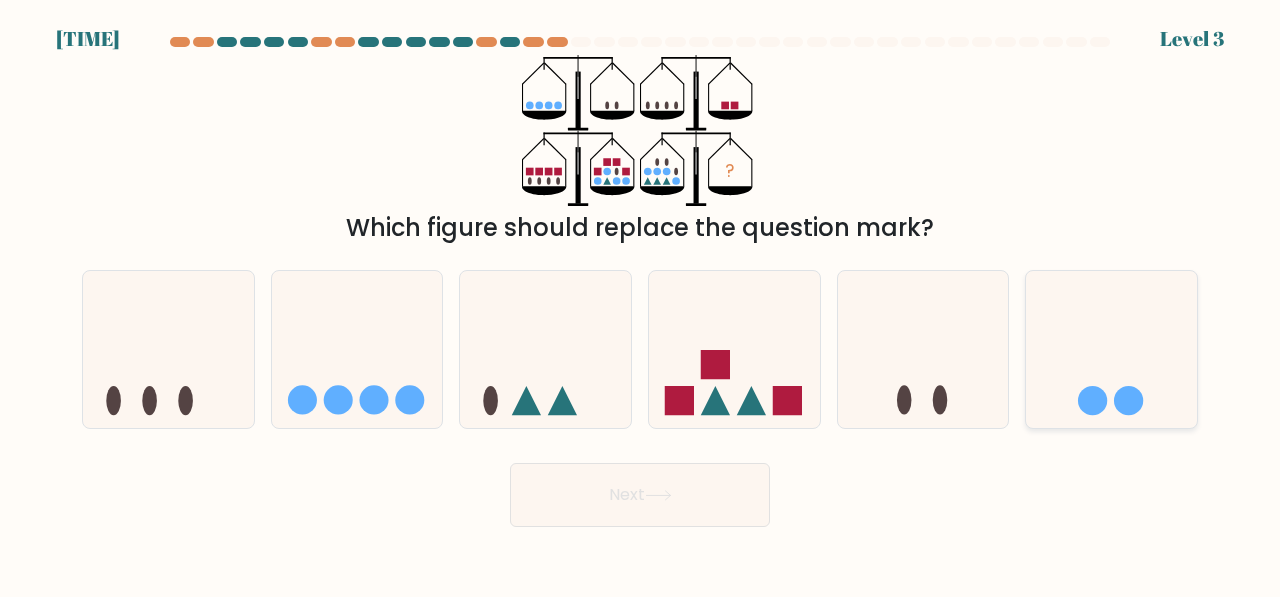 click at bounding box center (1111, 348) 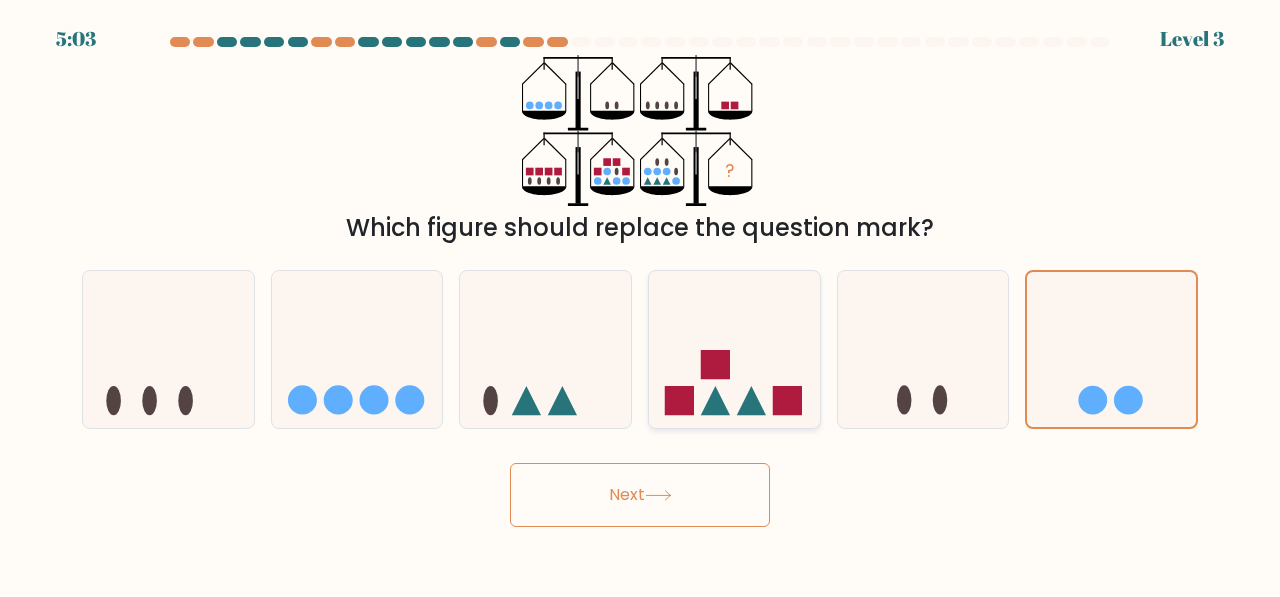 click at bounding box center [734, 348] 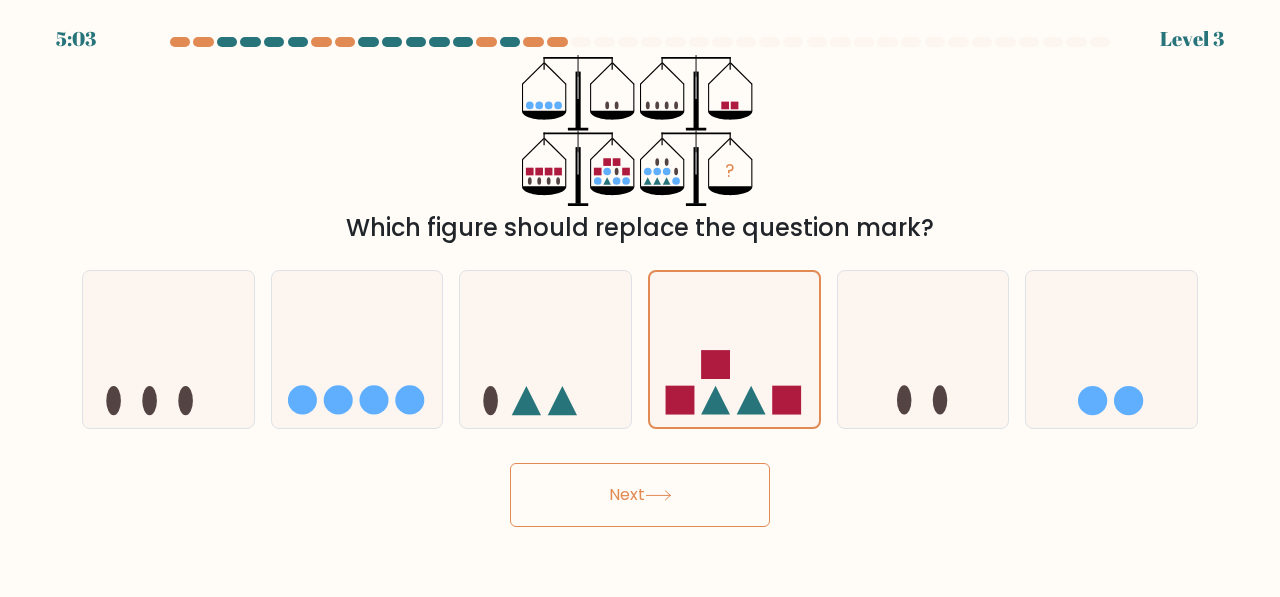 click at bounding box center (658, 495) 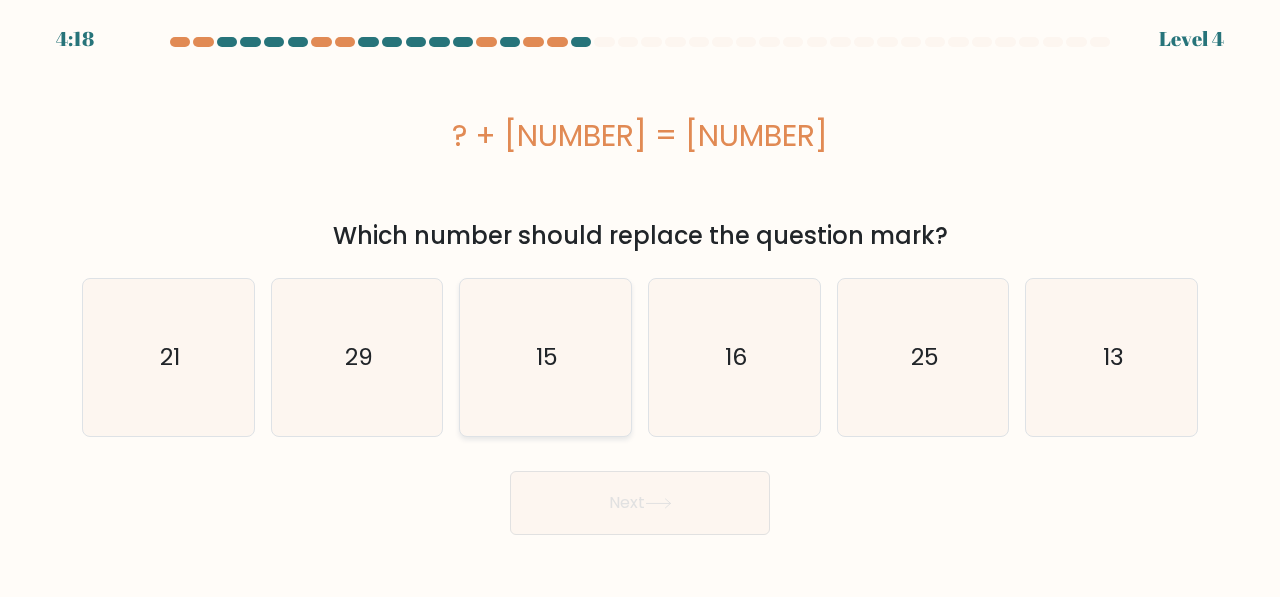 drag, startPoint x: 551, startPoint y: 380, endPoint x: 620, endPoint y: 456, distance: 102.64989 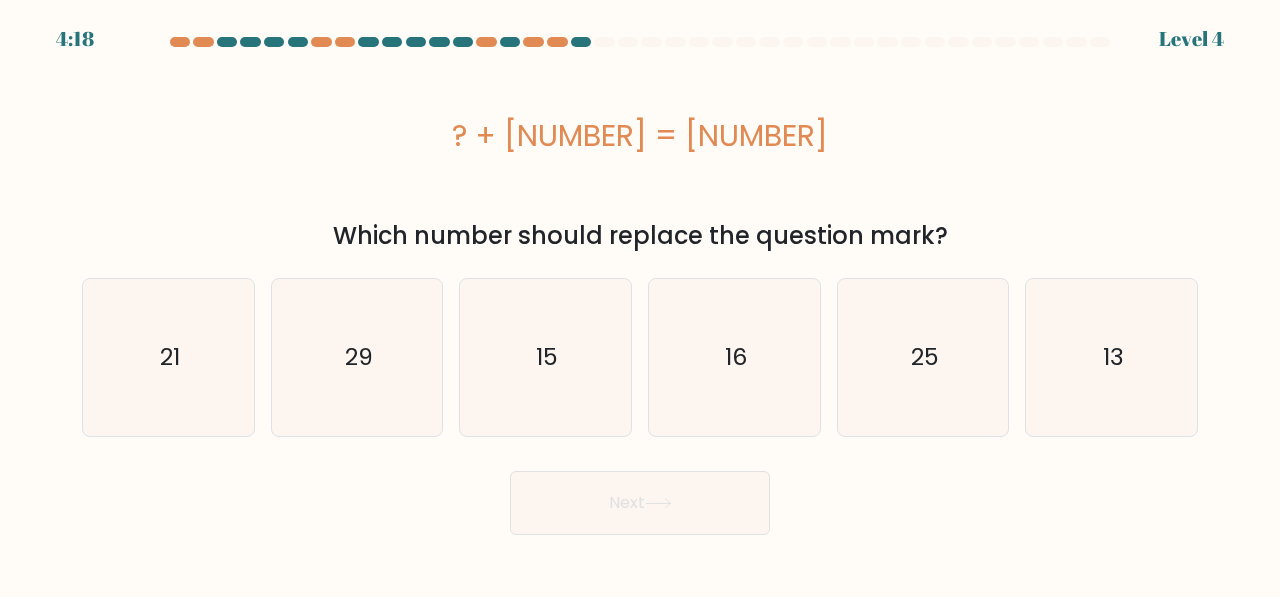 click on "15" at bounding box center [545, 357] 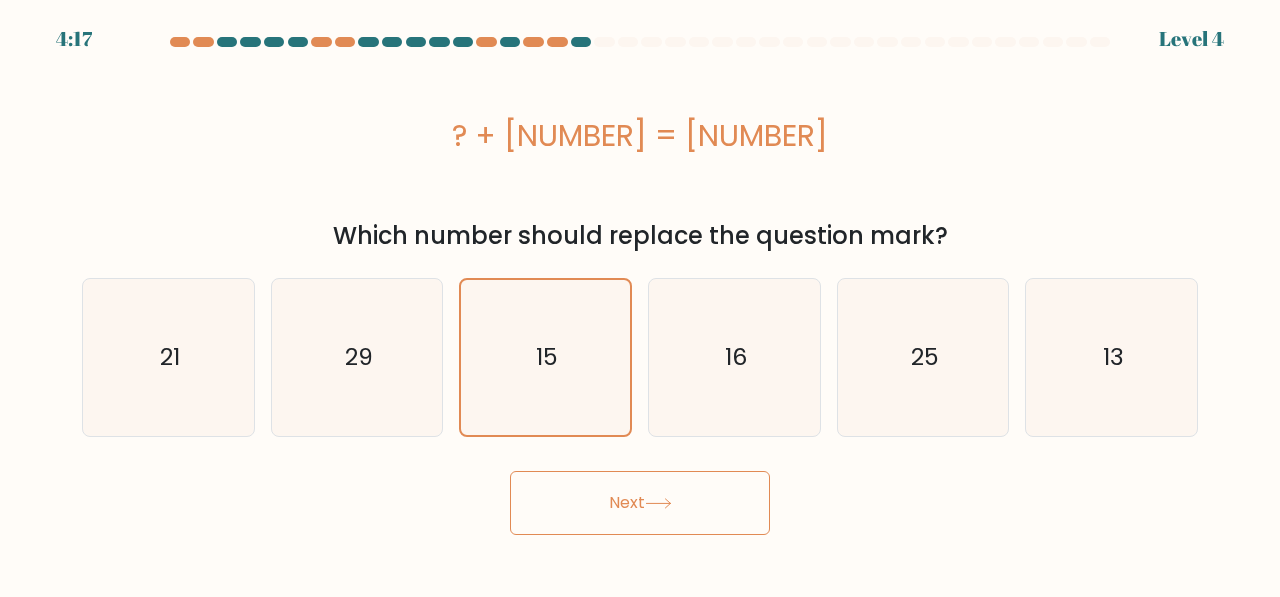 click on "Next" at bounding box center (640, 503) 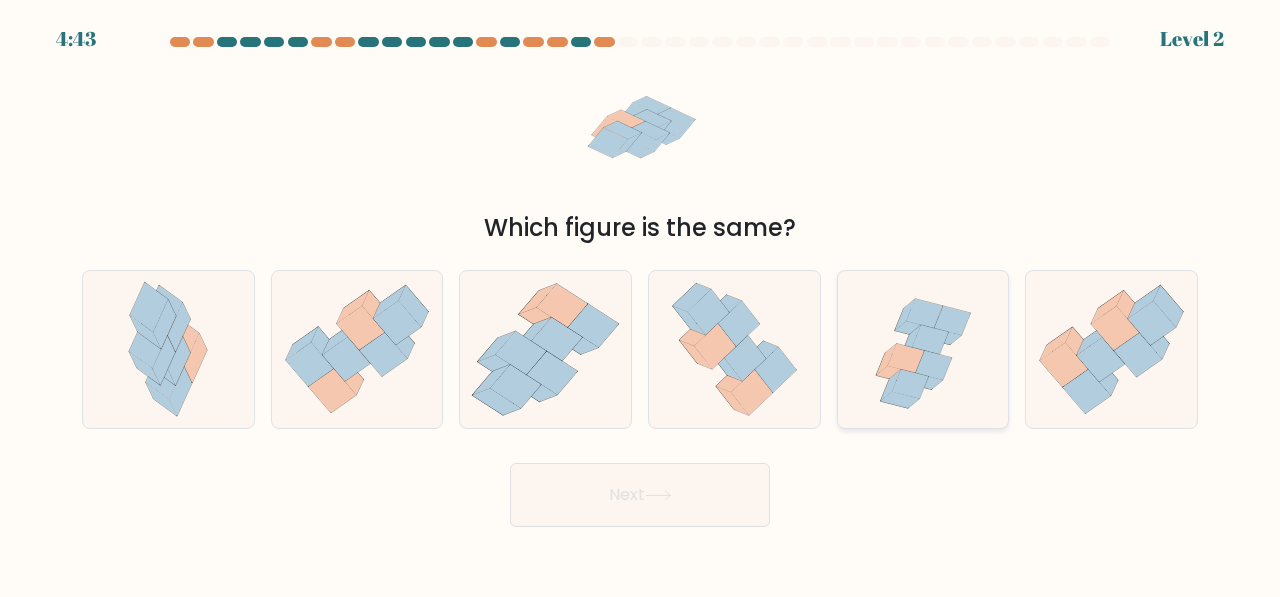 click at bounding box center (906, 357) 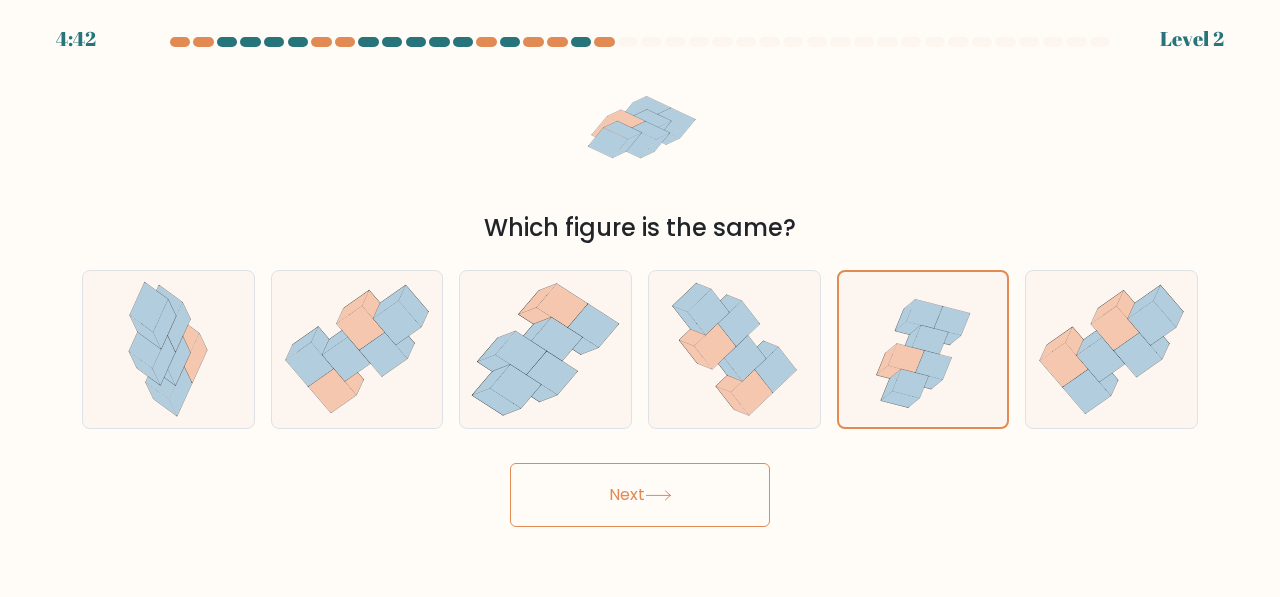 click on "Next" at bounding box center (640, 495) 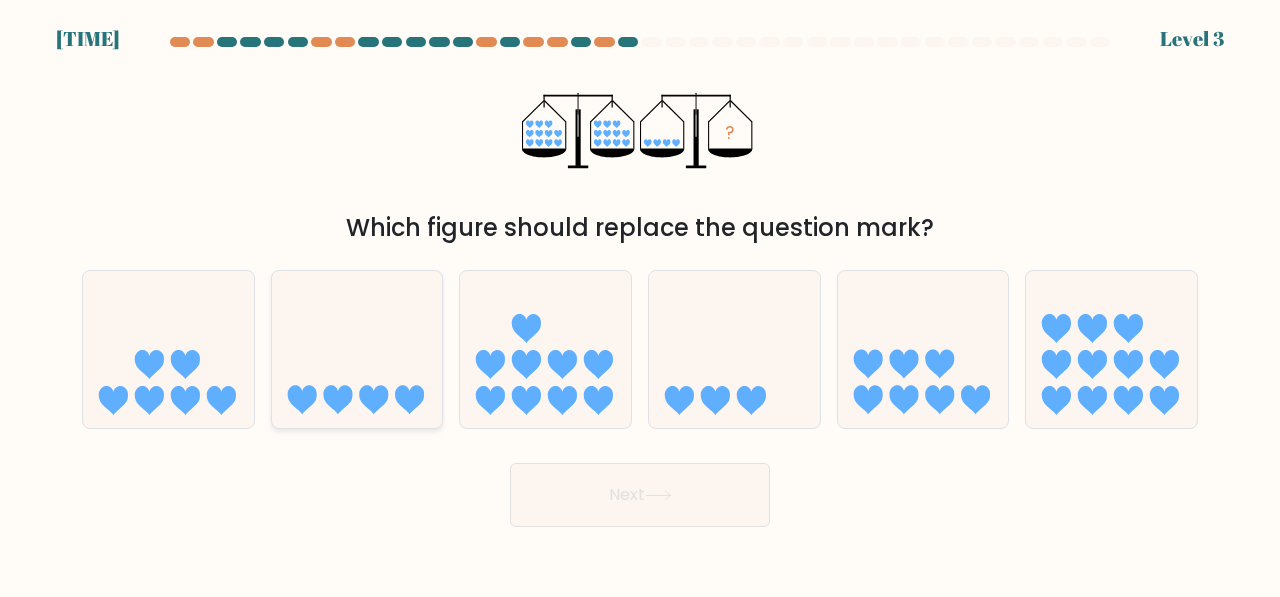 click at bounding box center (357, 349) 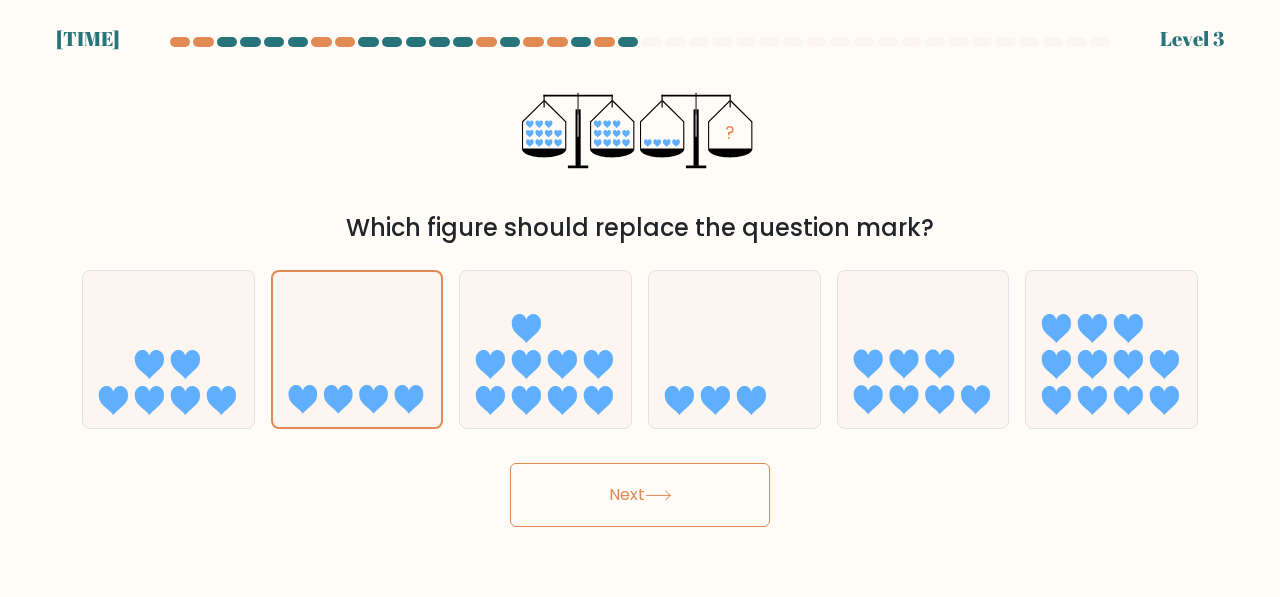 click on "Next" at bounding box center [640, 495] 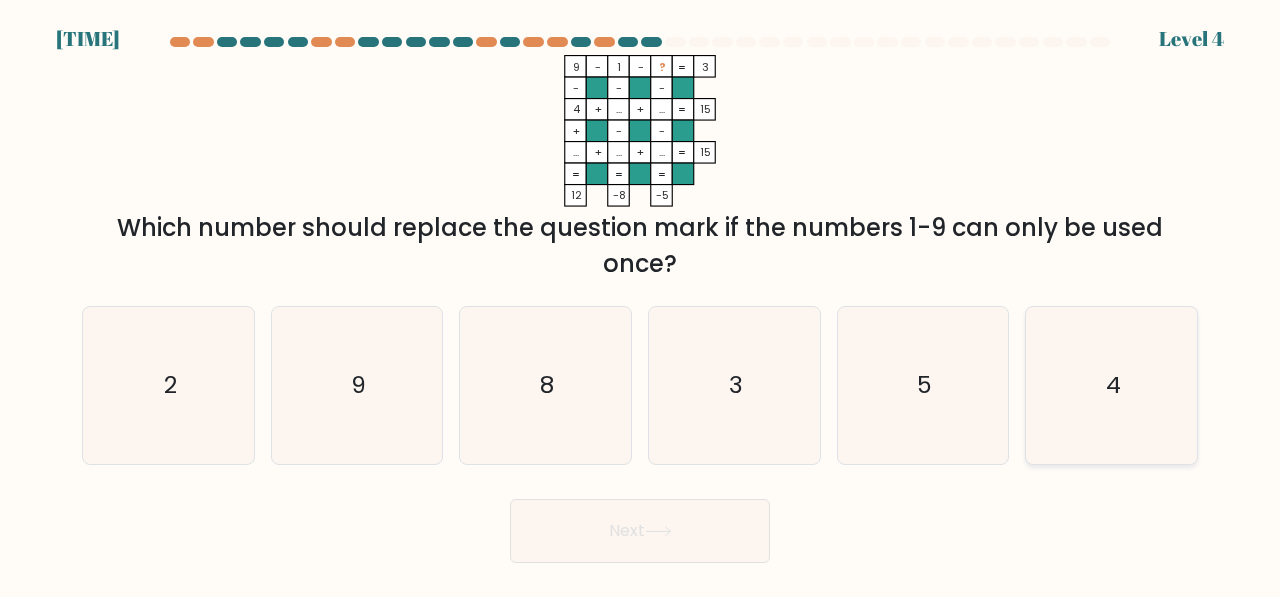 click on "4" at bounding box center (1111, 385) 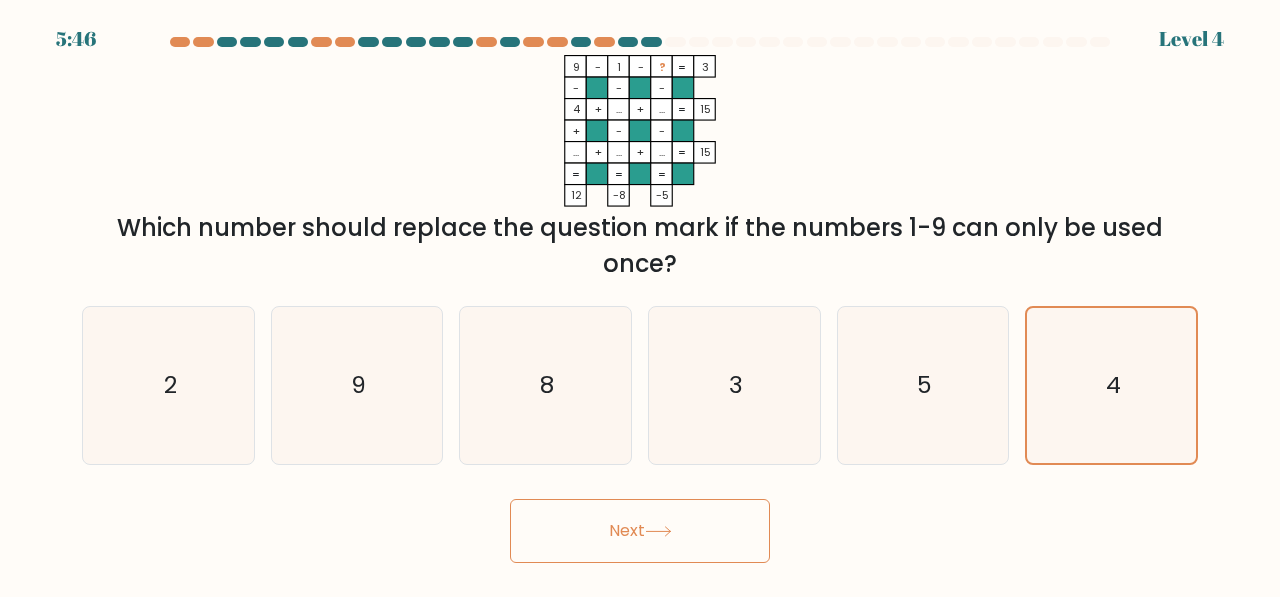 click on "Next" at bounding box center (640, 531) 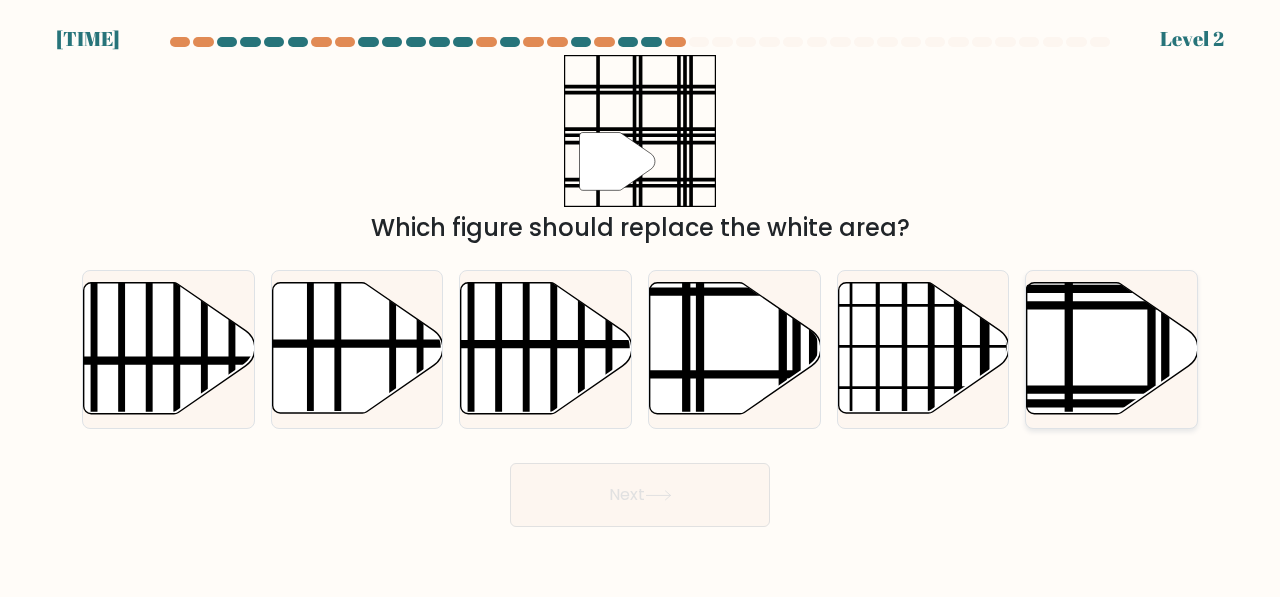 click at bounding box center (1112, 348) 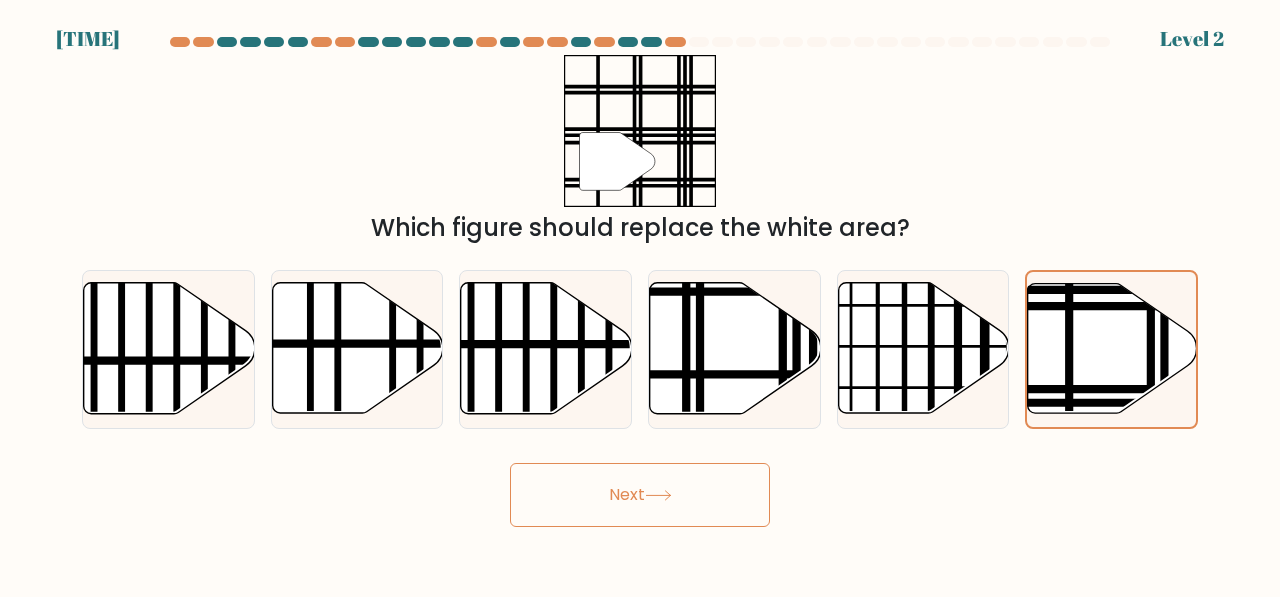 click on "Next" at bounding box center (640, 495) 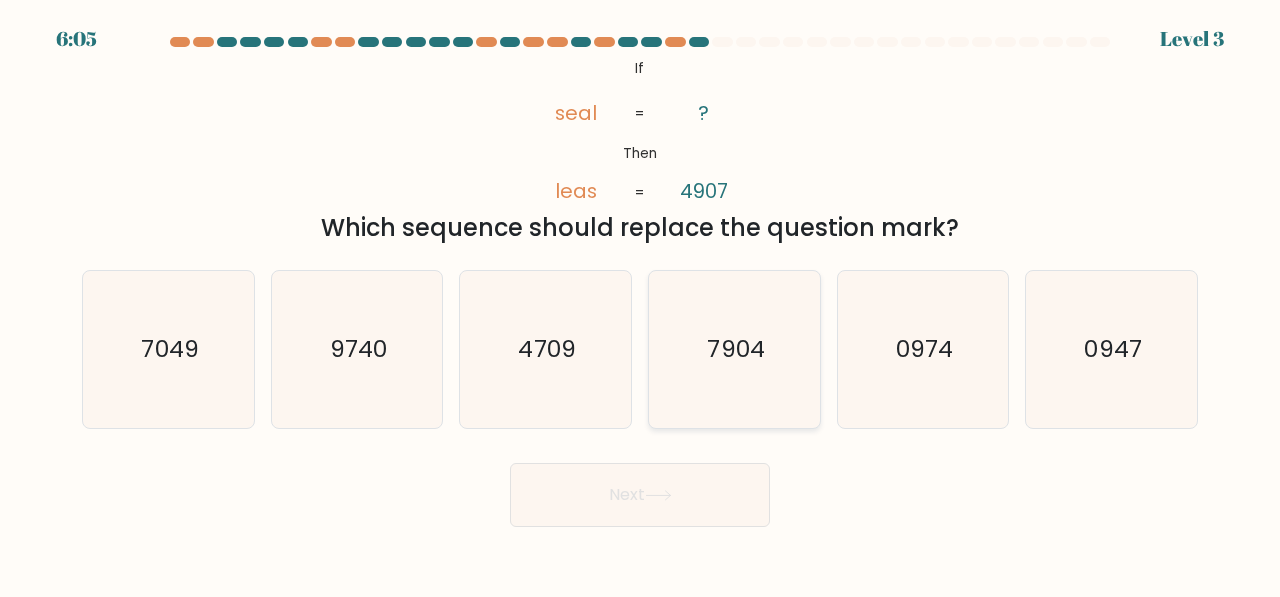 click on "7904" at bounding box center (734, 349) 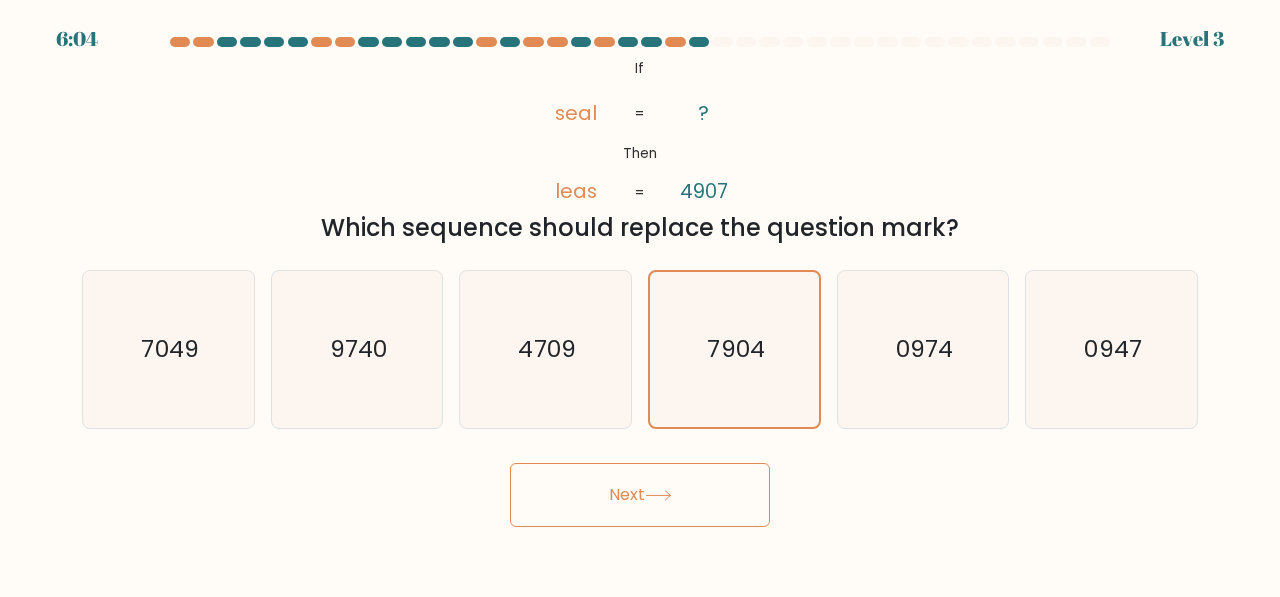 click on "6:04
Level 3
If" at bounding box center (640, 298) 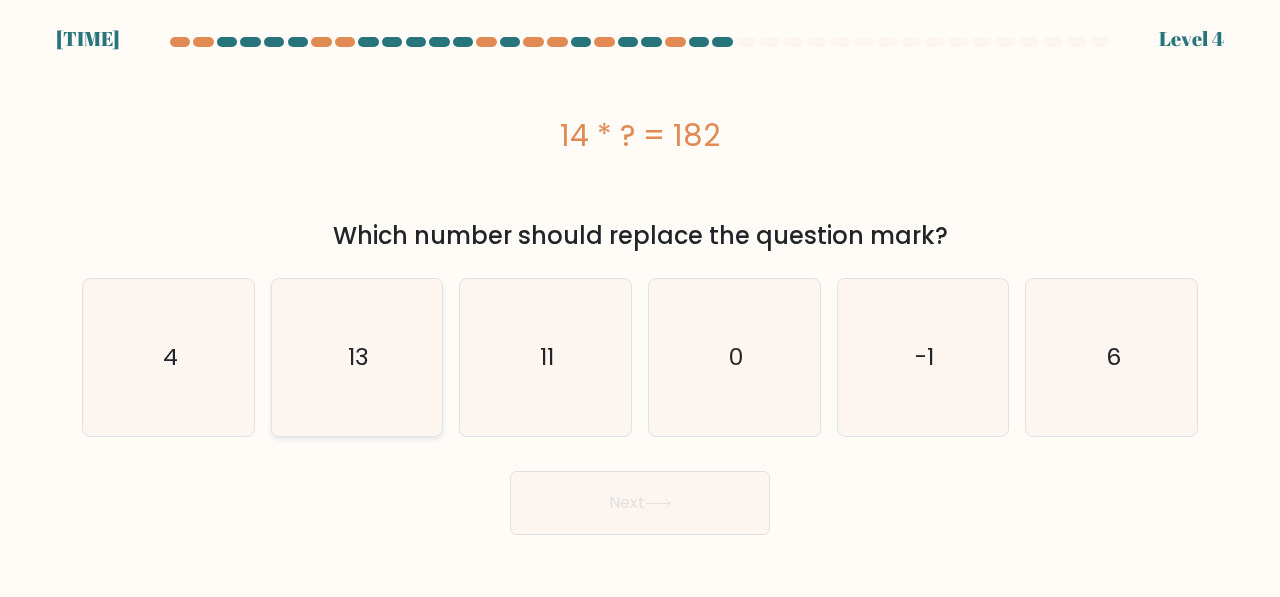 click on "13" at bounding box center [357, 357] 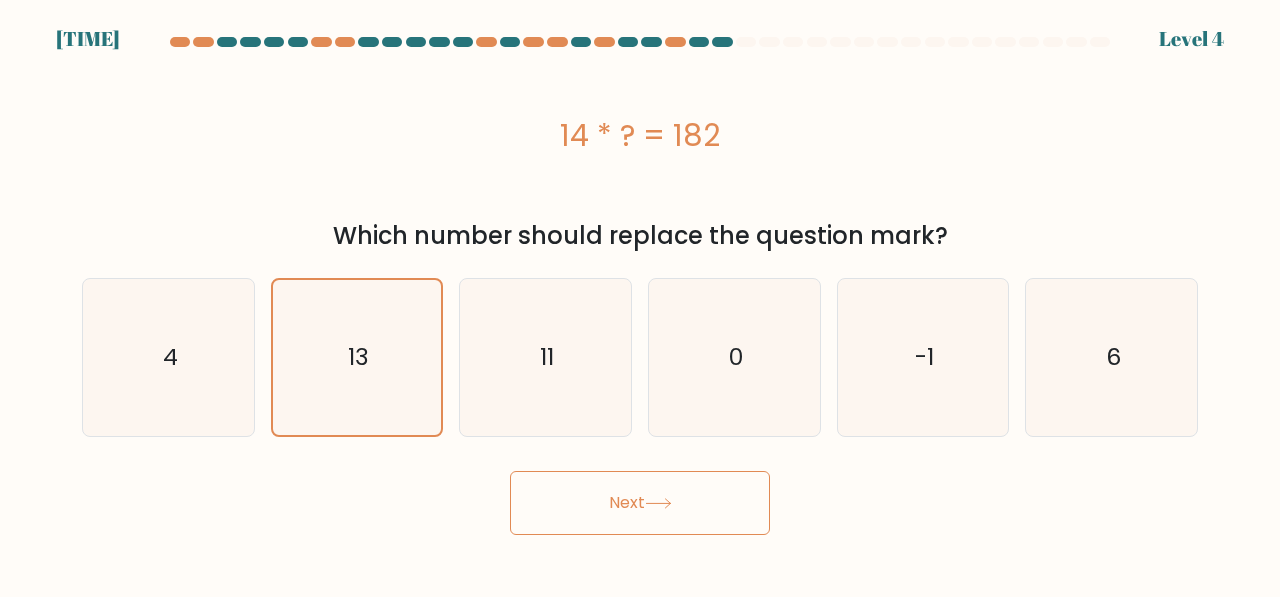 click on "Next" at bounding box center (640, 503) 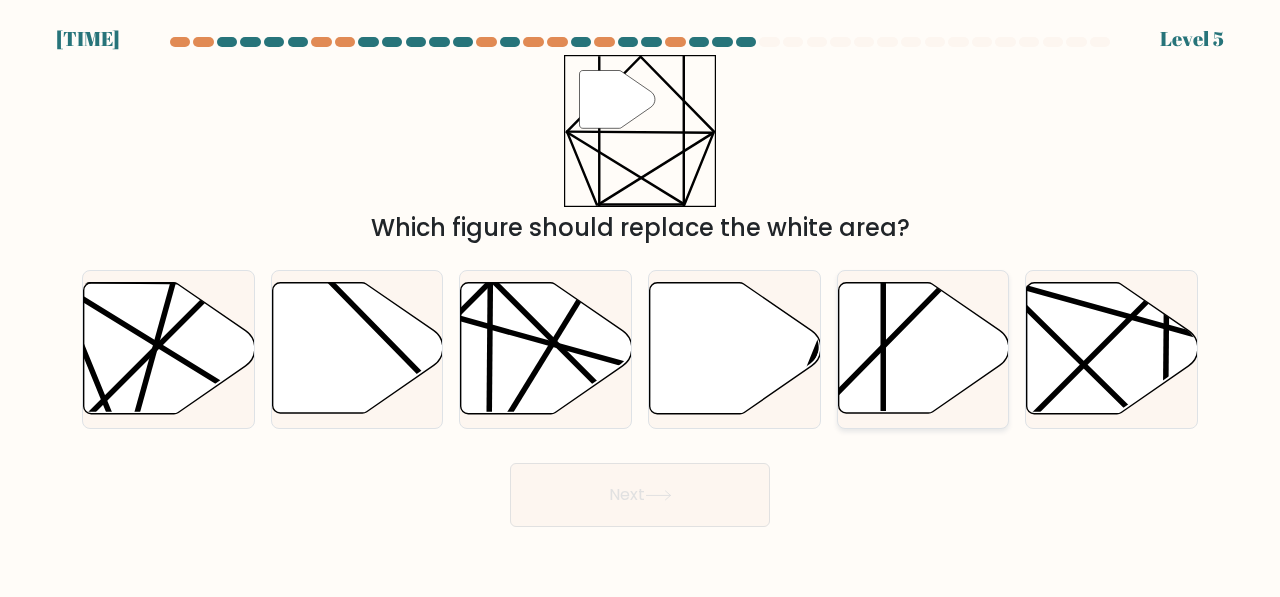 drag, startPoint x: 944, startPoint y: 341, endPoint x: 916, endPoint y: 315, distance: 38.209946 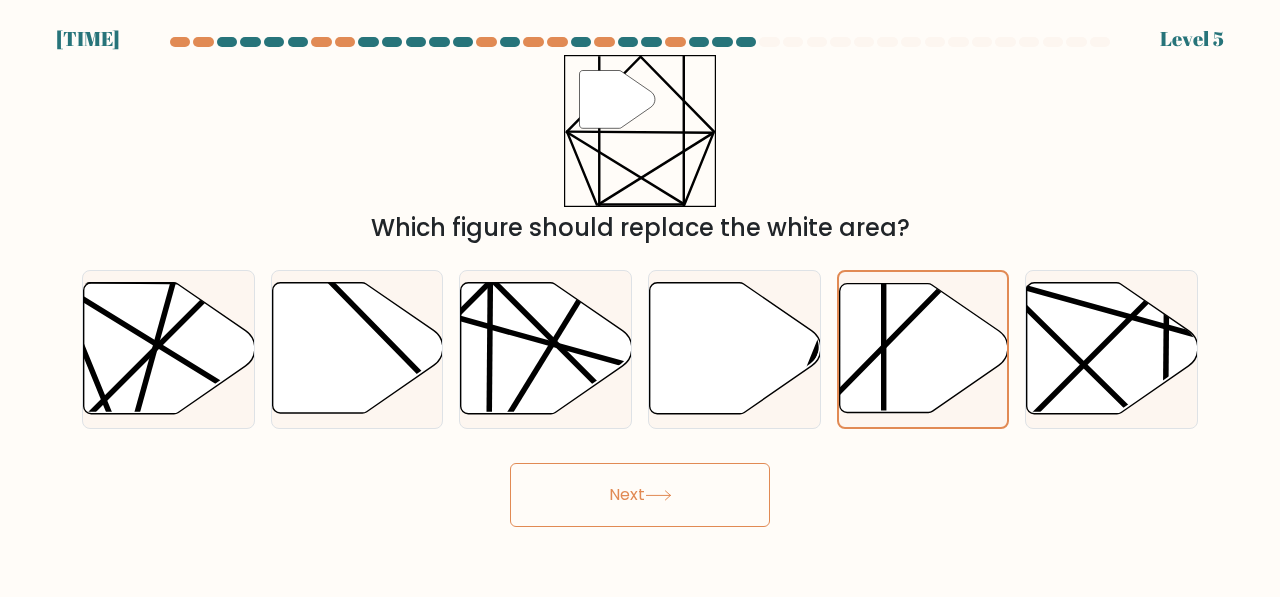 click on "Next" at bounding box center [640, 495] 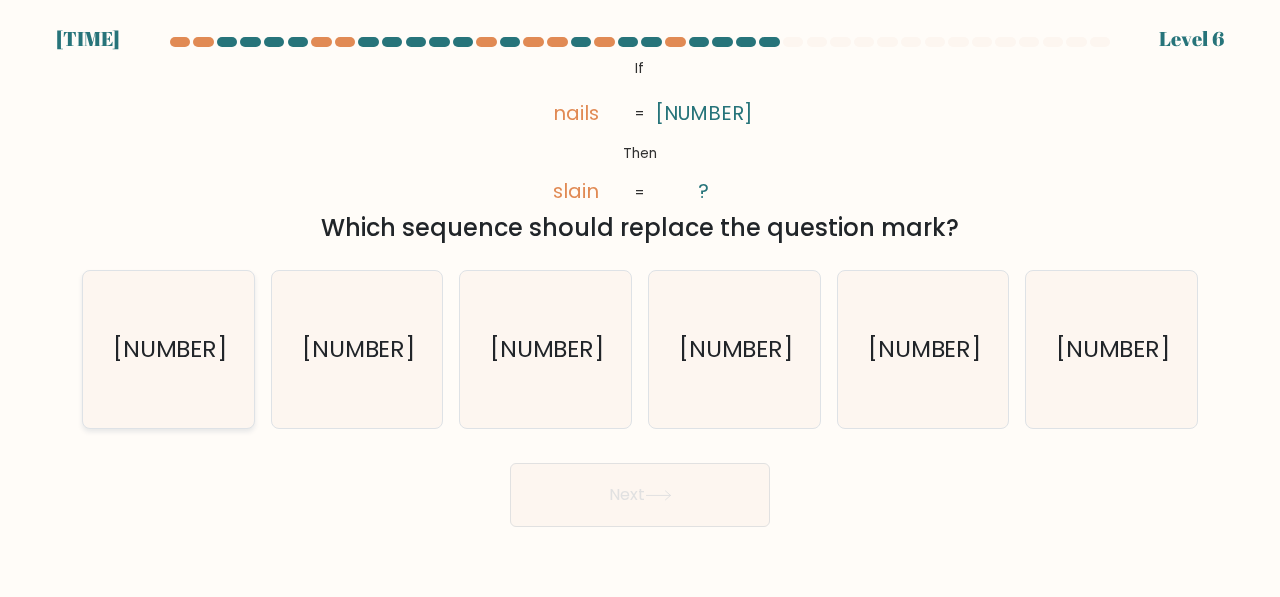 click on "07683" at bounding box center [170, 348] 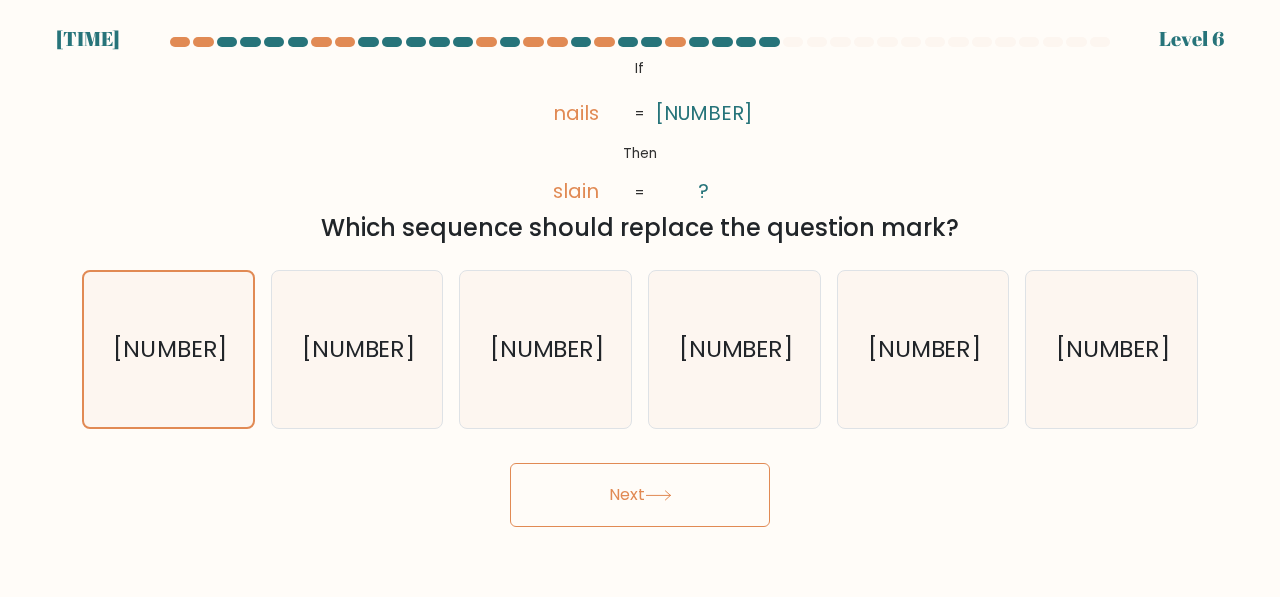 click on "Next" at bounding box center [640, 495] 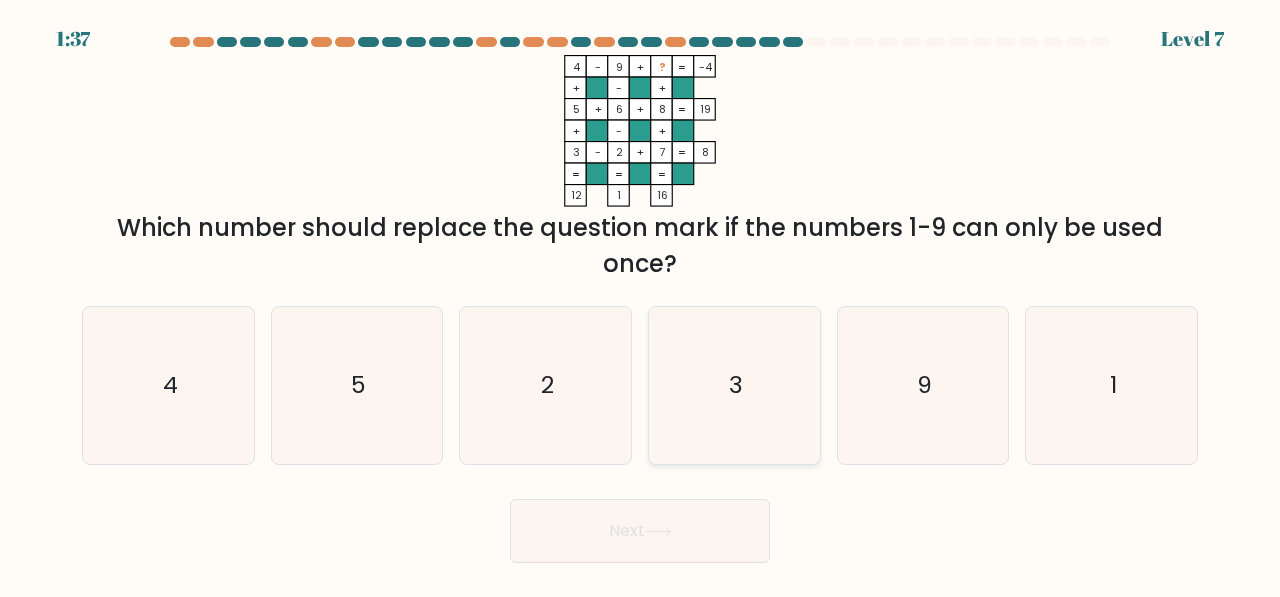 click on "3" at bounding box center [734, 385] 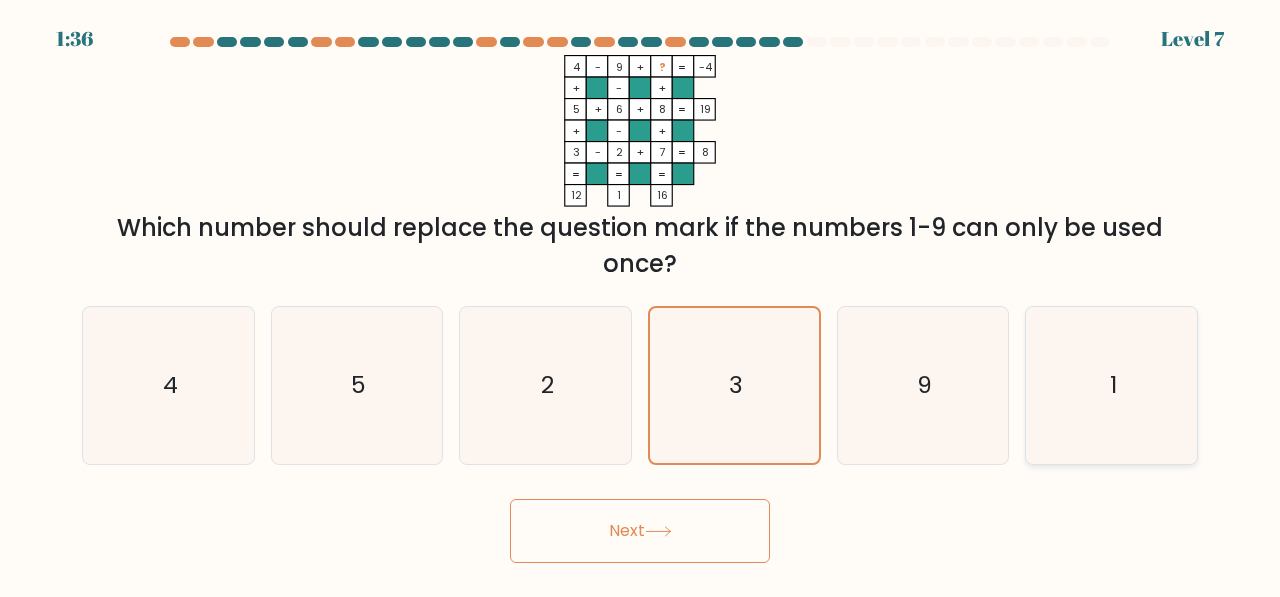 click on "1" at bounding box center [1111, 385] 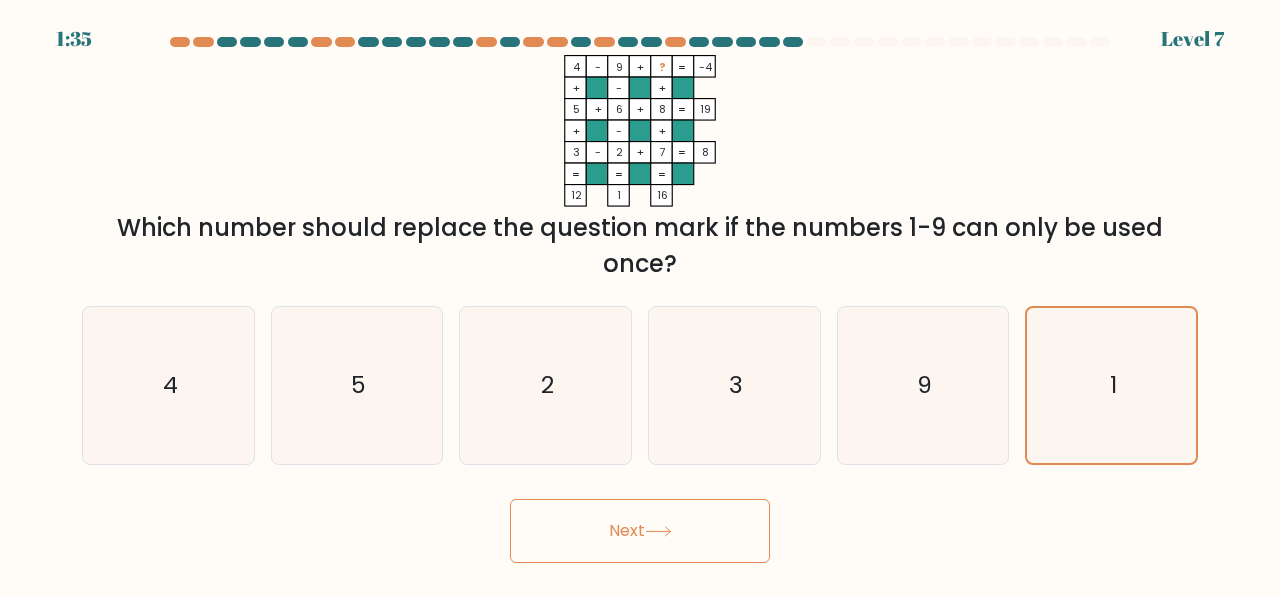 click on "Next" at bounding box center (640, 531) 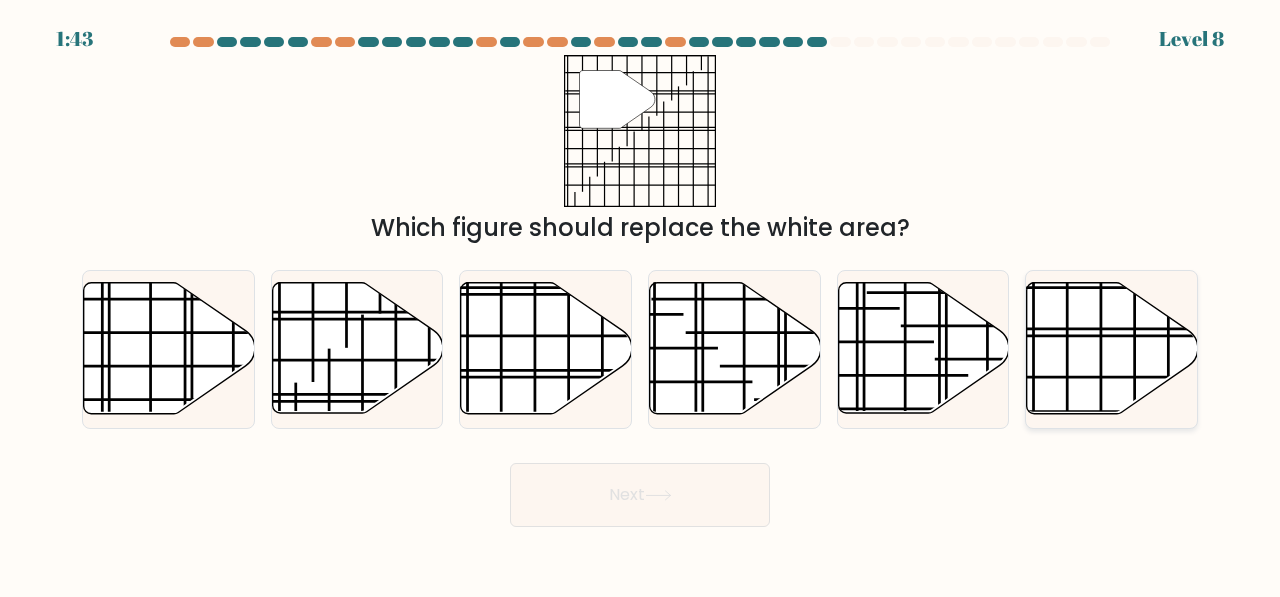 click at bounding box center (1112, 348) 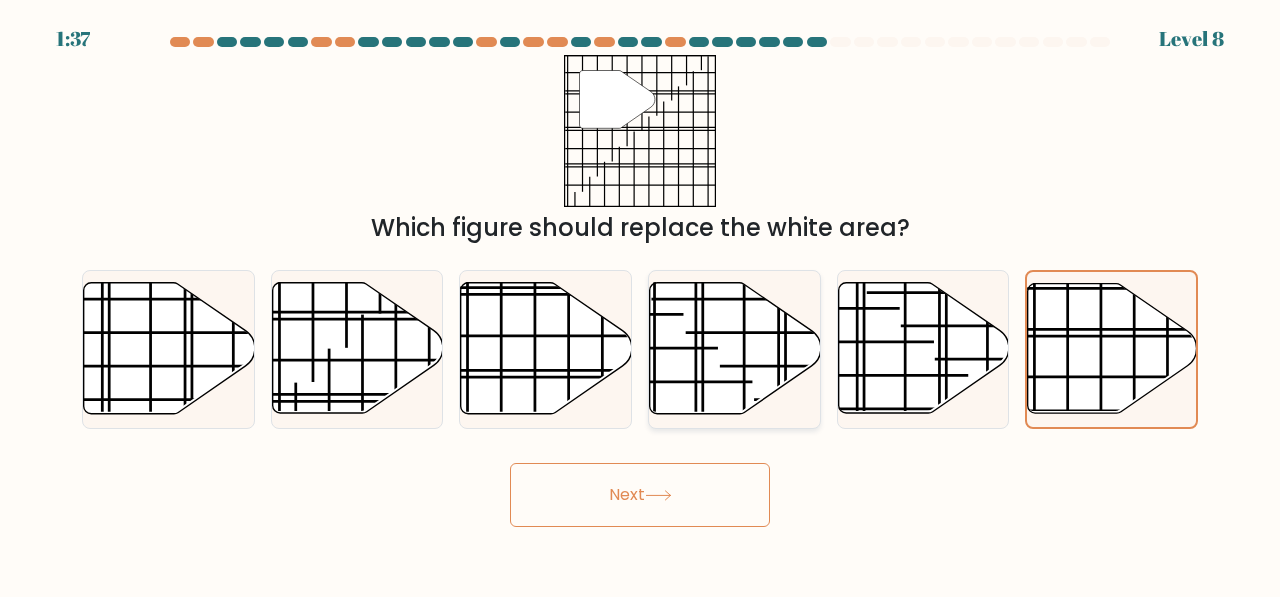 click at bounding box center [735, 348] 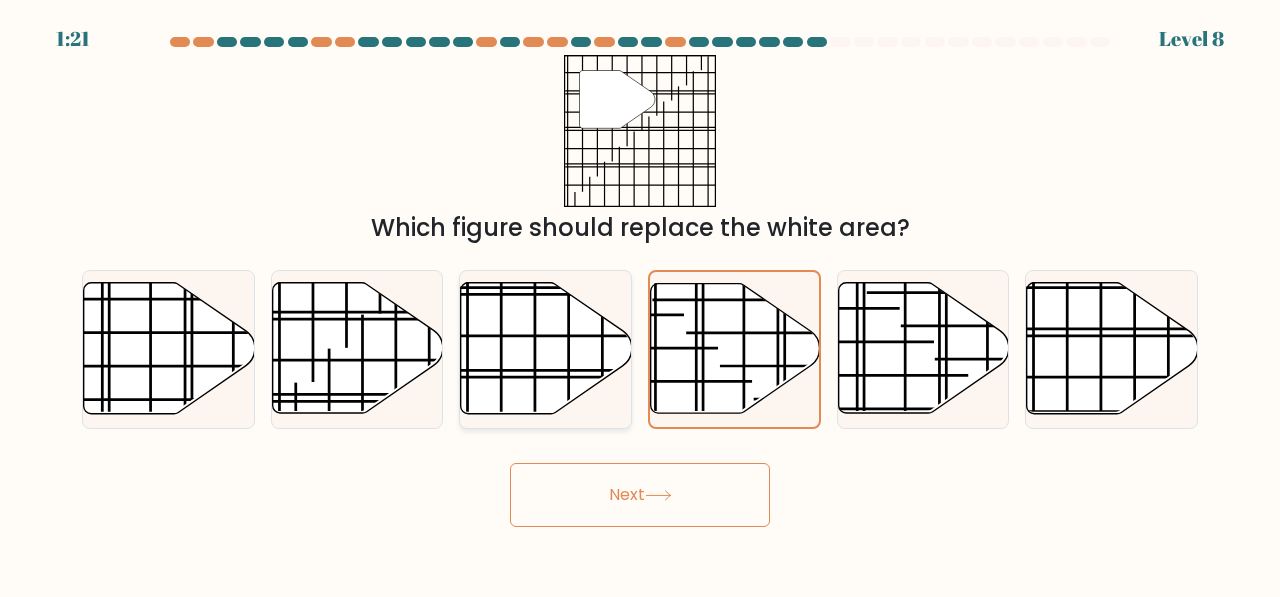click at bounding box center (546, 348) 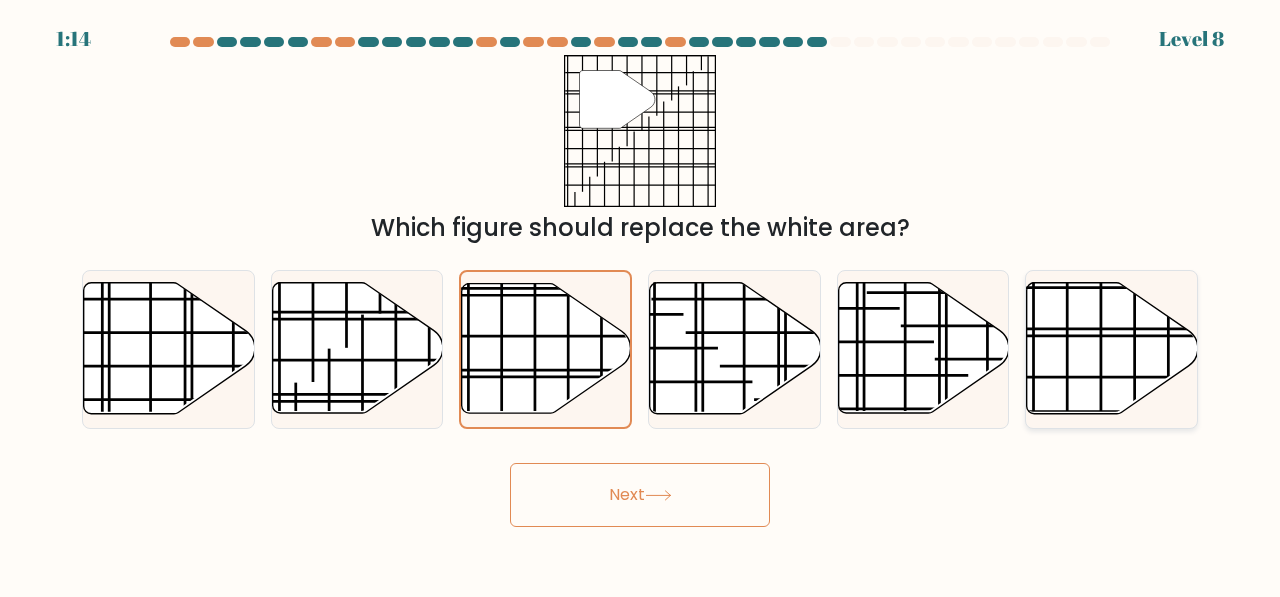 click at bounding box center (1112, 348) 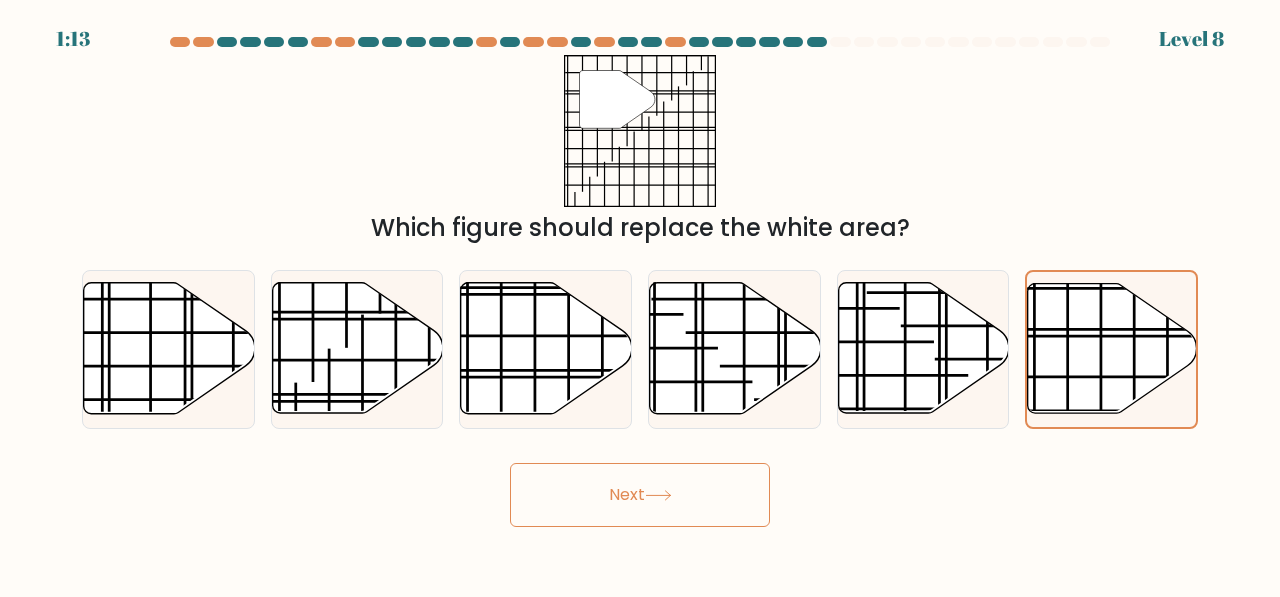click on "Next" at bounding box center [640, 495] 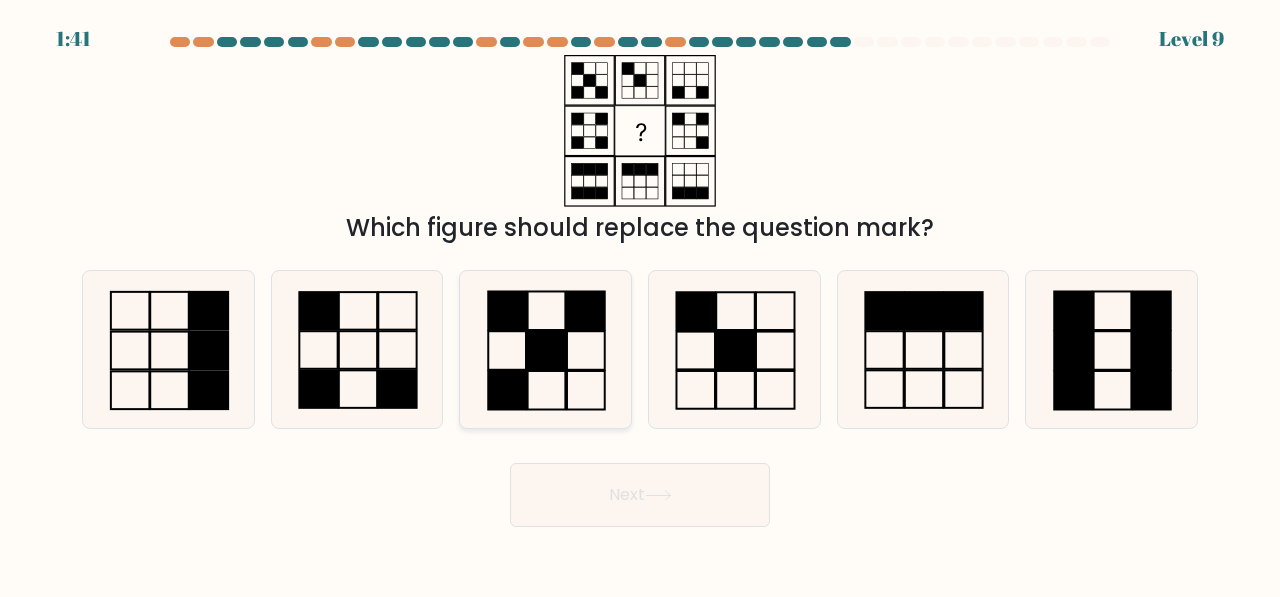 click at bounding box center [545, 349] 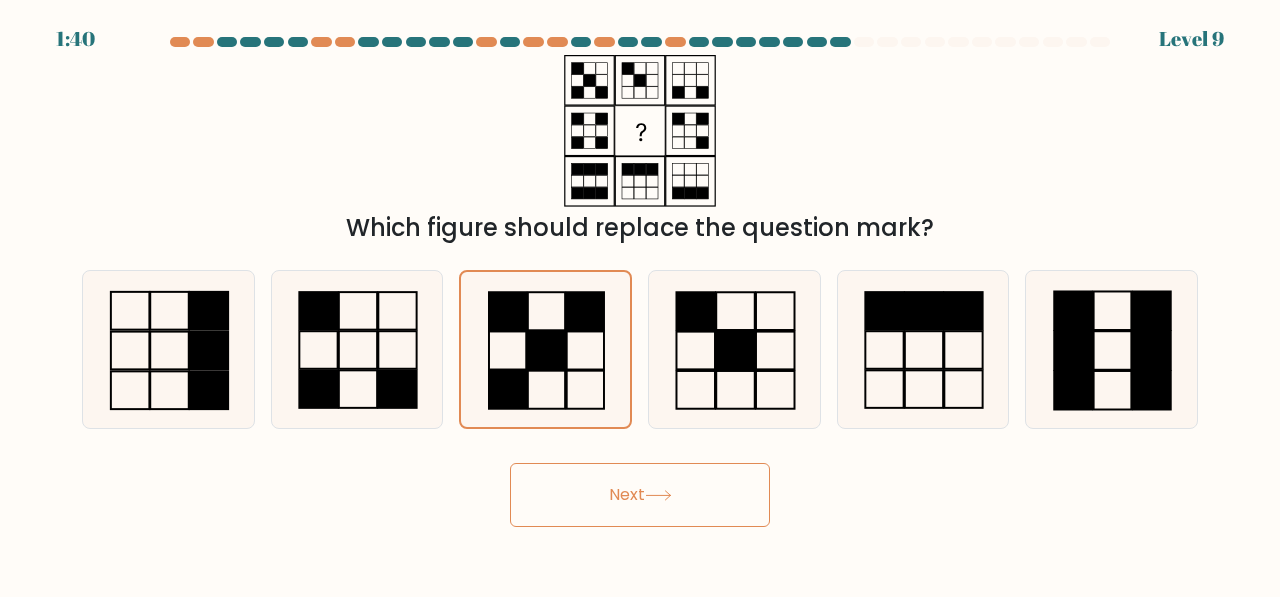 click on "Next" at bounding box center (640, 495) 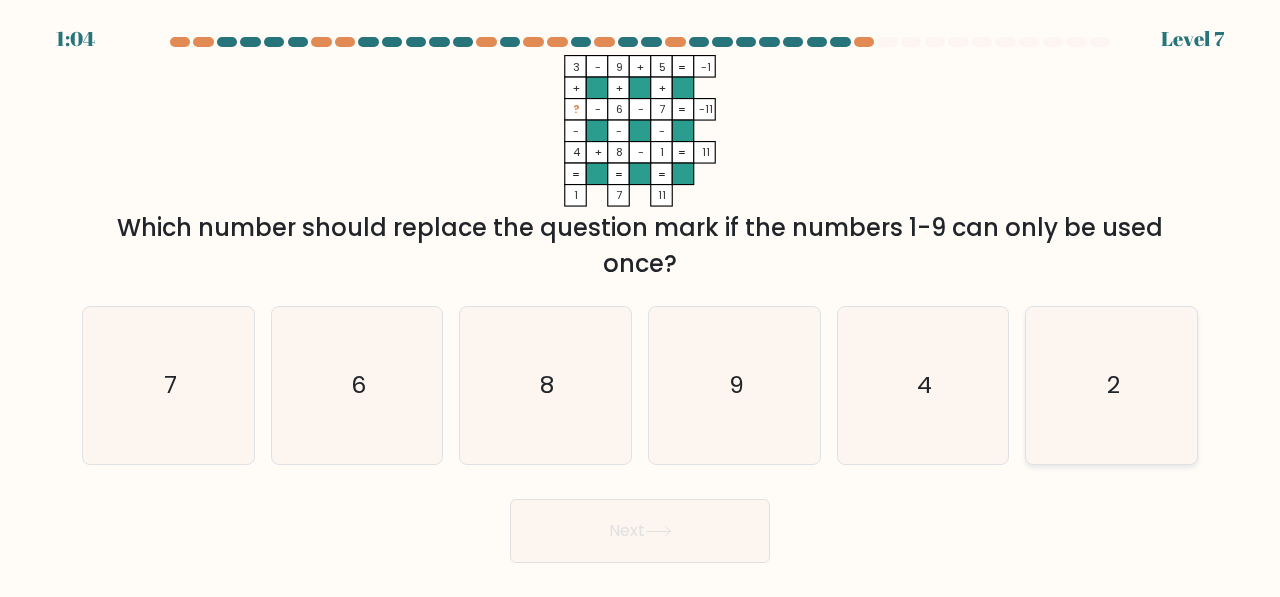 click on "2" at bounding box center (1111, 385) 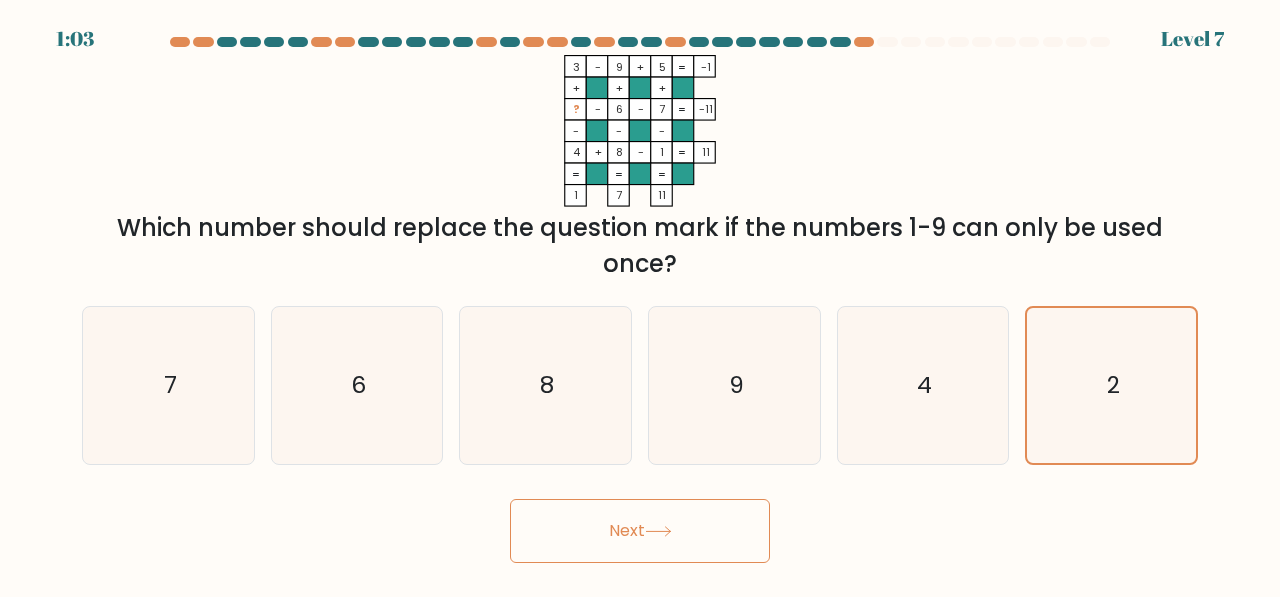click on "Next" at bounding box center [640, 531] 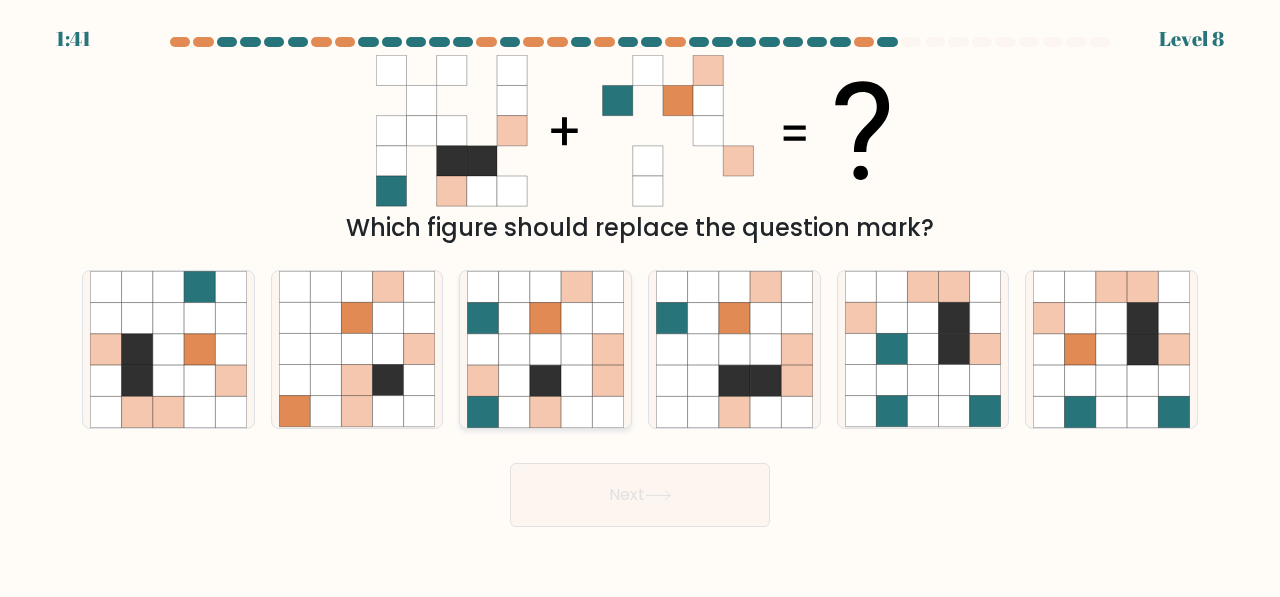 click at bounding box center (545, 317) 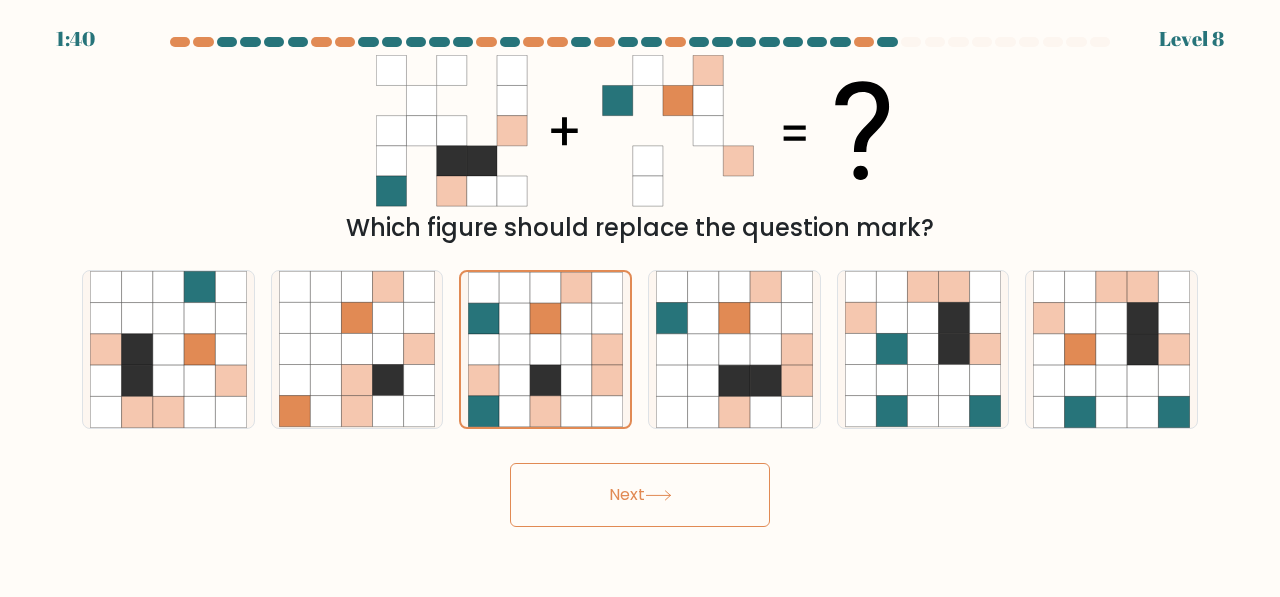 click on "Next" at bounding box center [640, 495] 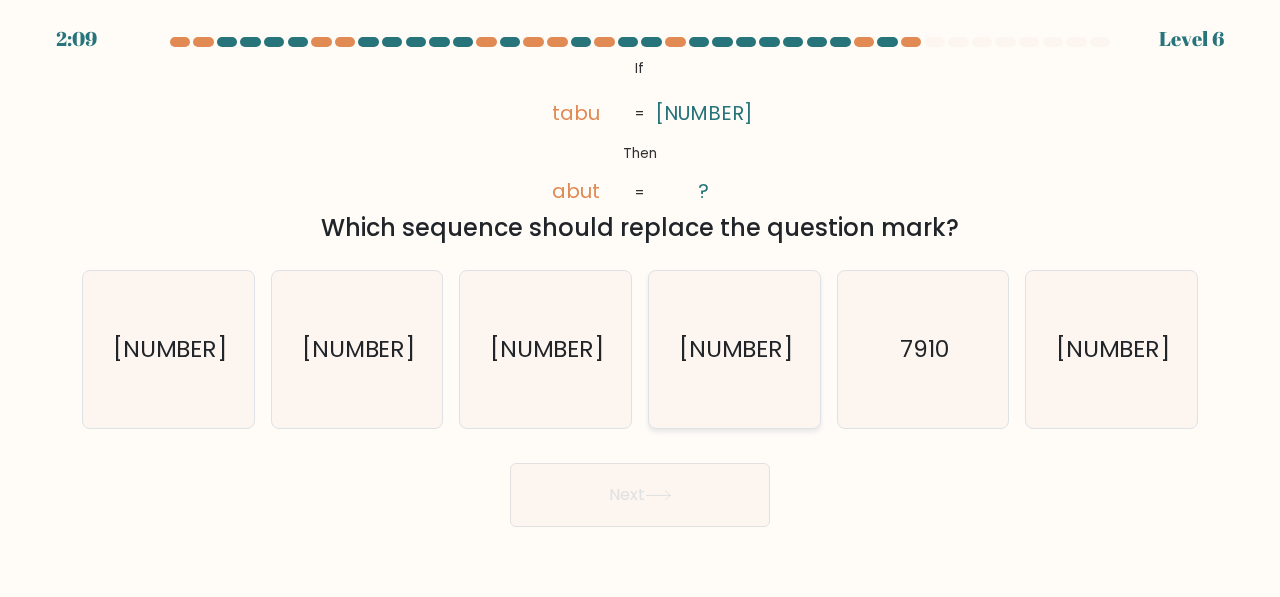 click on "9710" at bounding box center [736, 348] 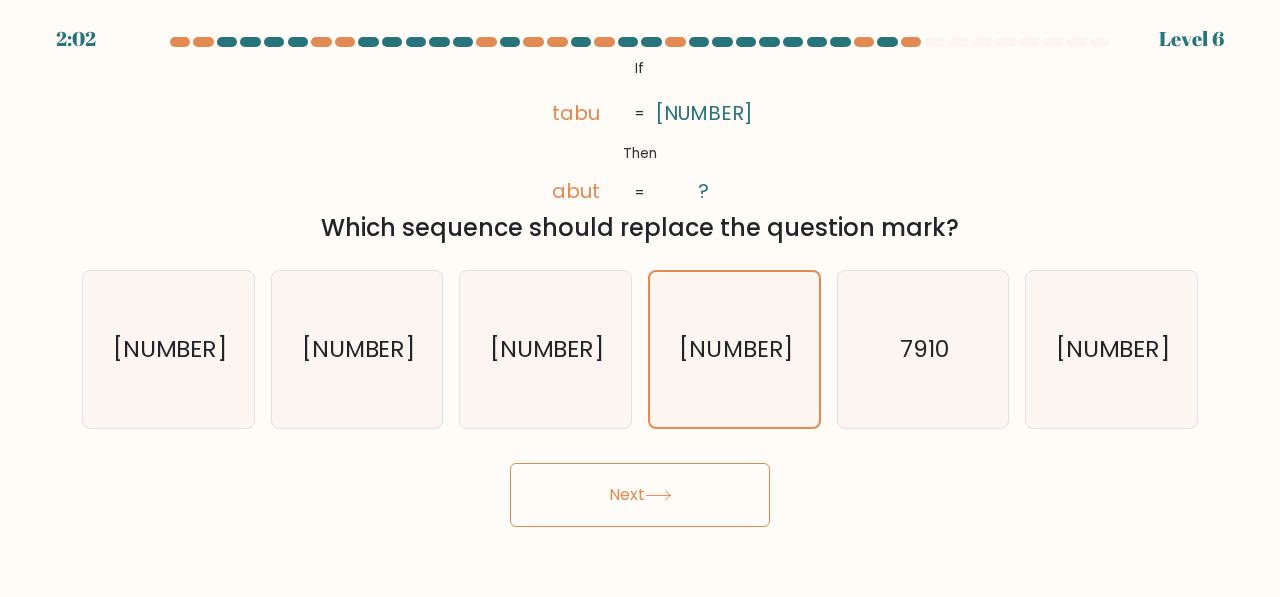 click on "Next" at bounding box center [640, 495] 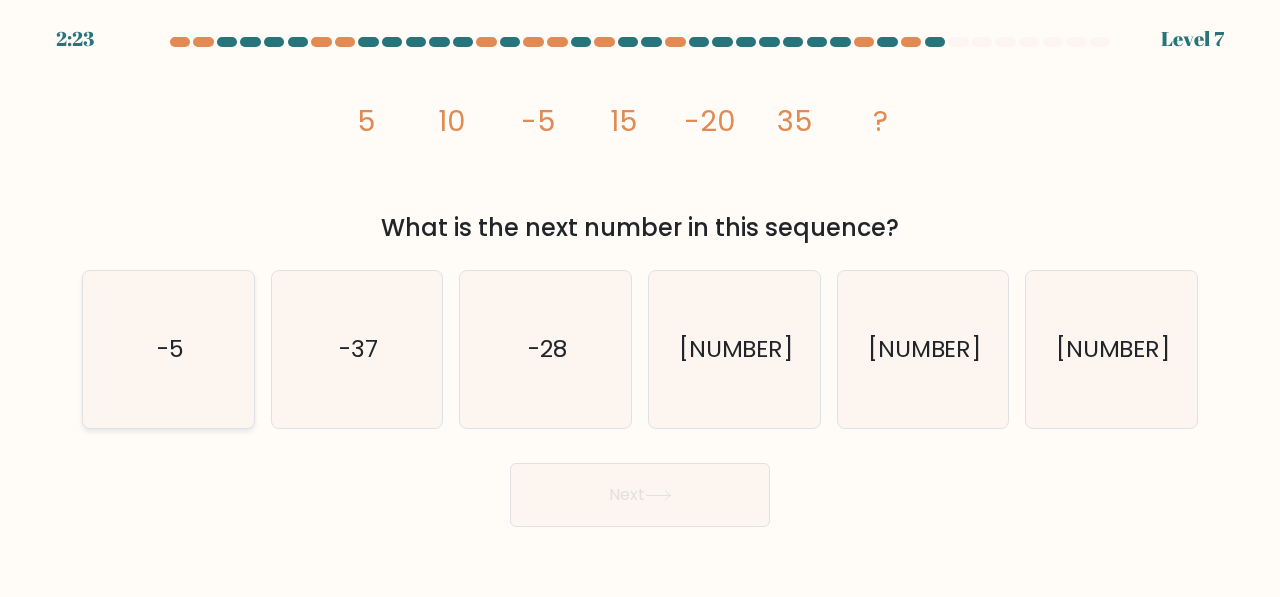 click on "-5" at bounding box center (168, 349) 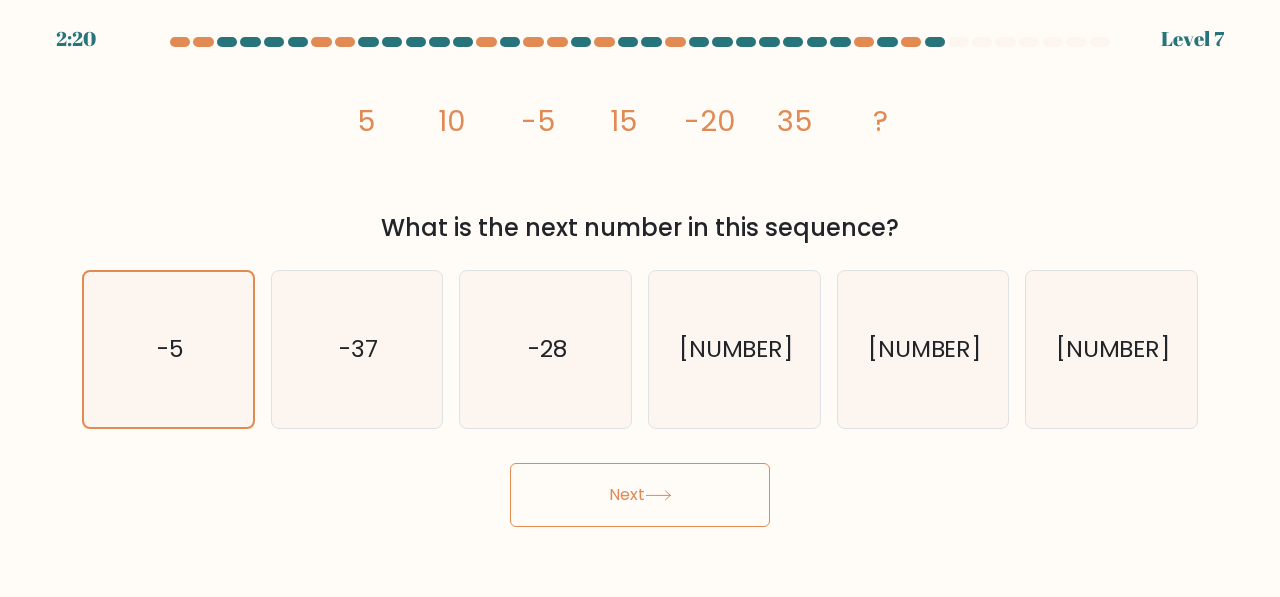 click on "Next" at bounding box center [640, 495] 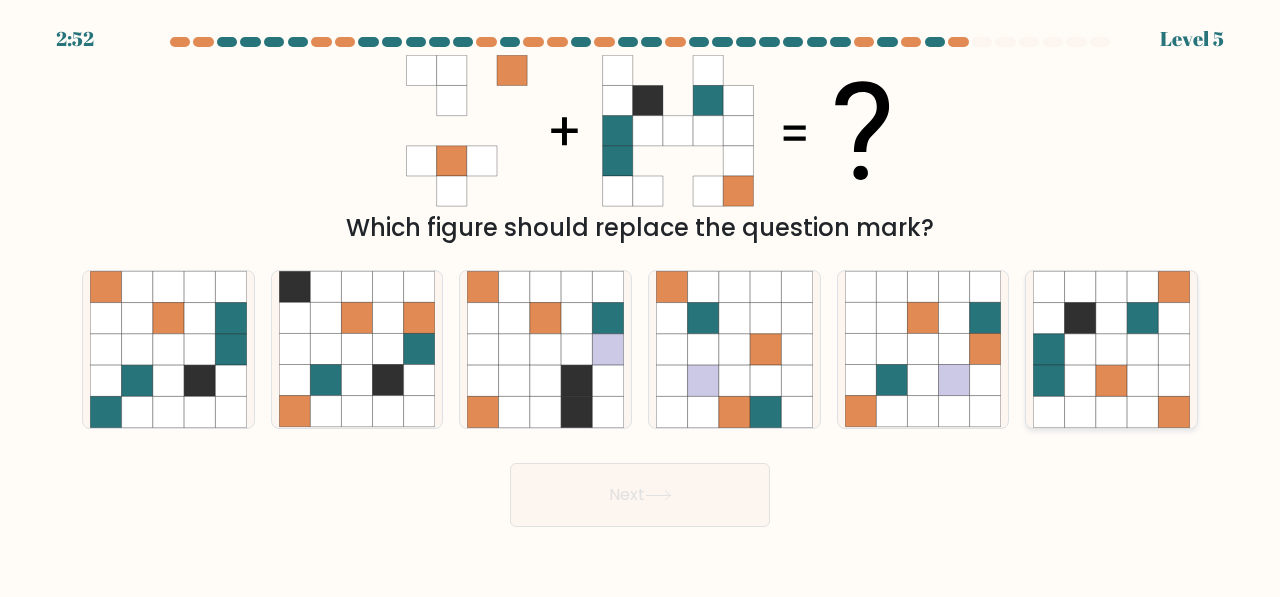 click at bounding box center (1173, 411) 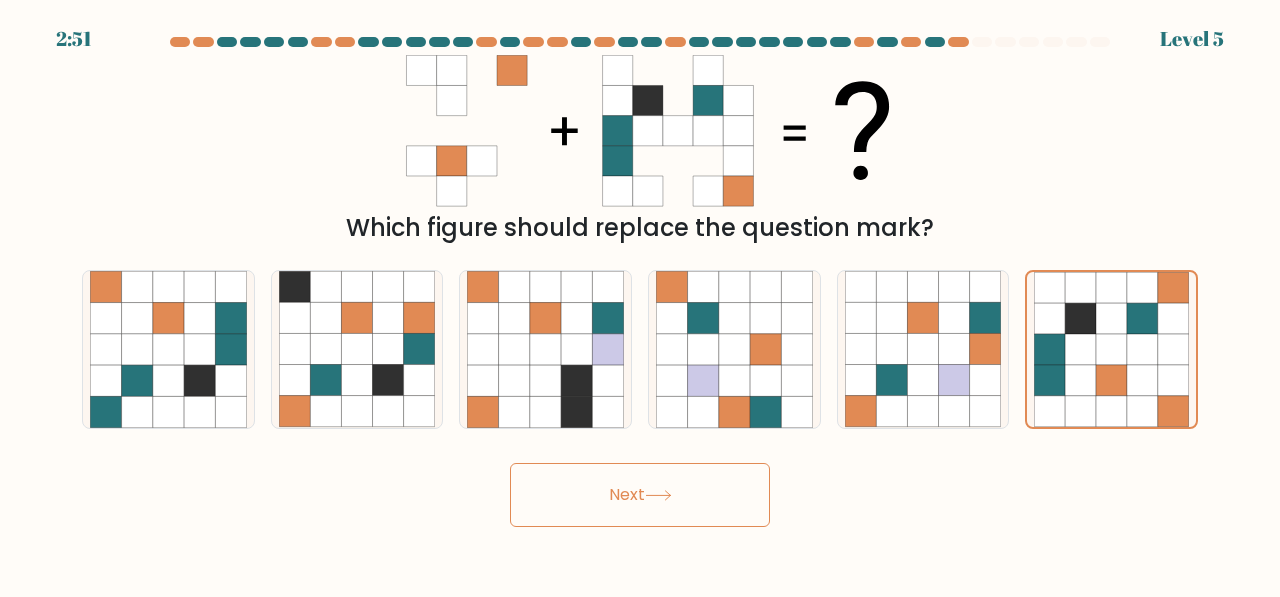 click on "Next" at bounding box center (640, 495) 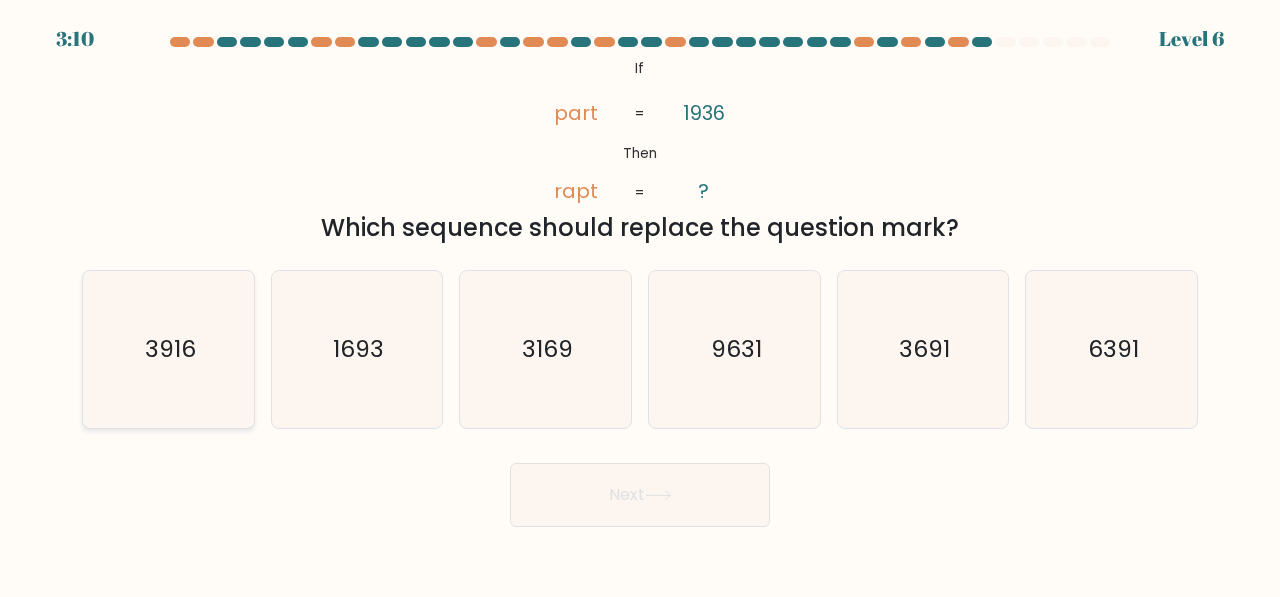 click on "3916" at bounding box center (169, 348) 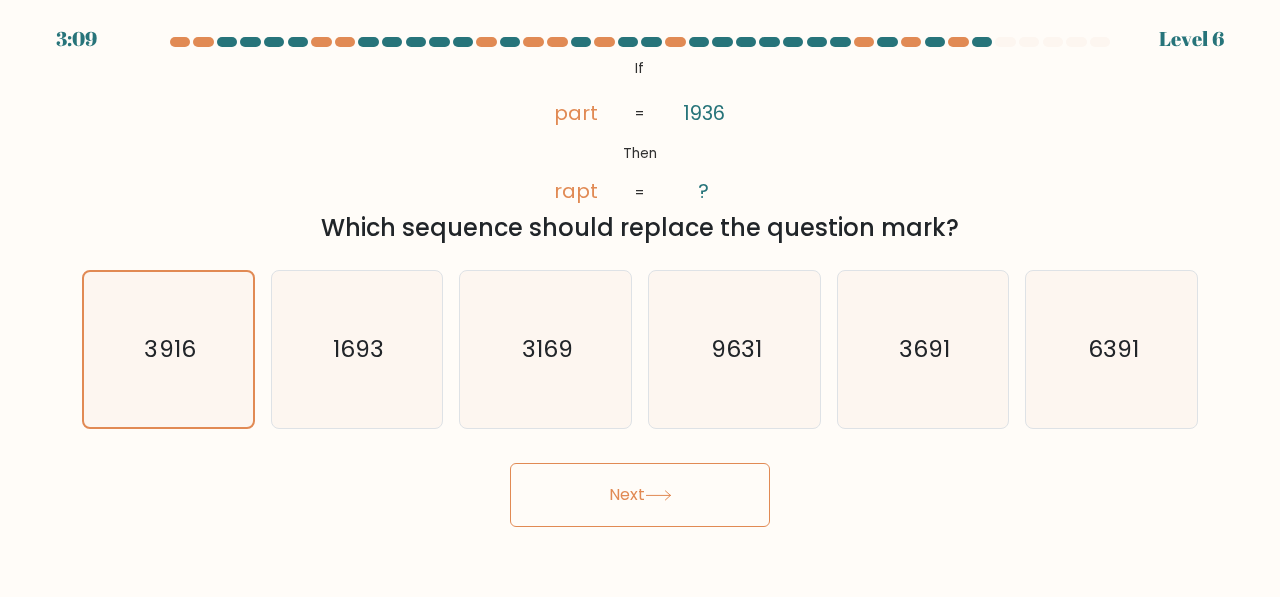click on "Next" at bounding box center (640, 495) 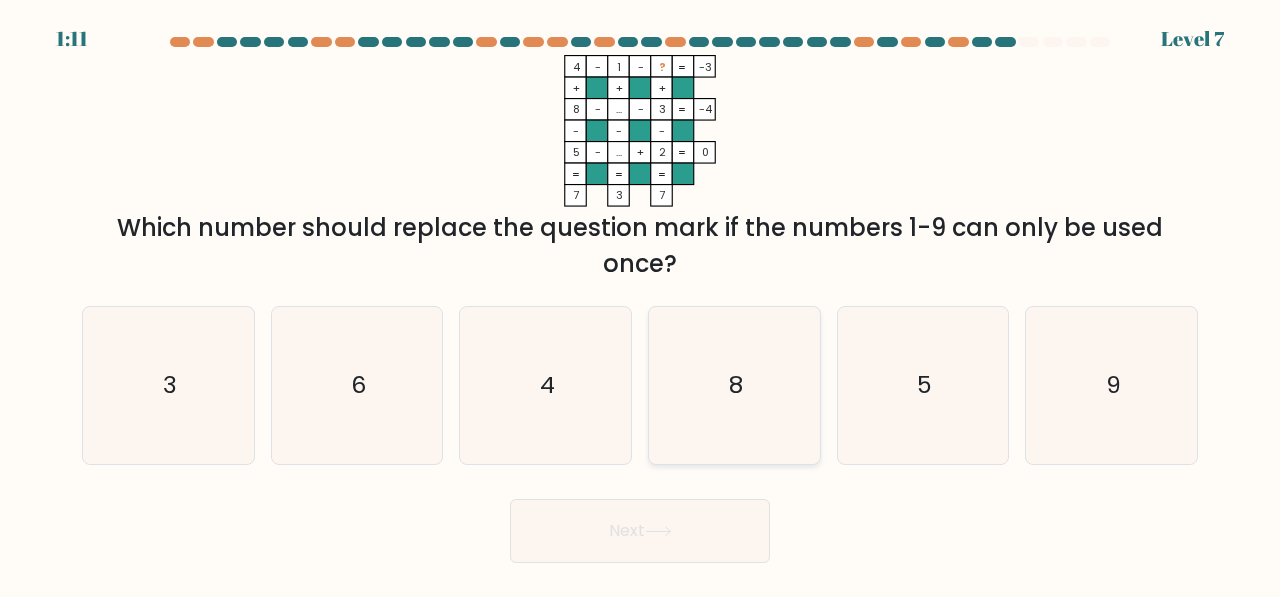 click on "8" at bounding box center (734, 385) 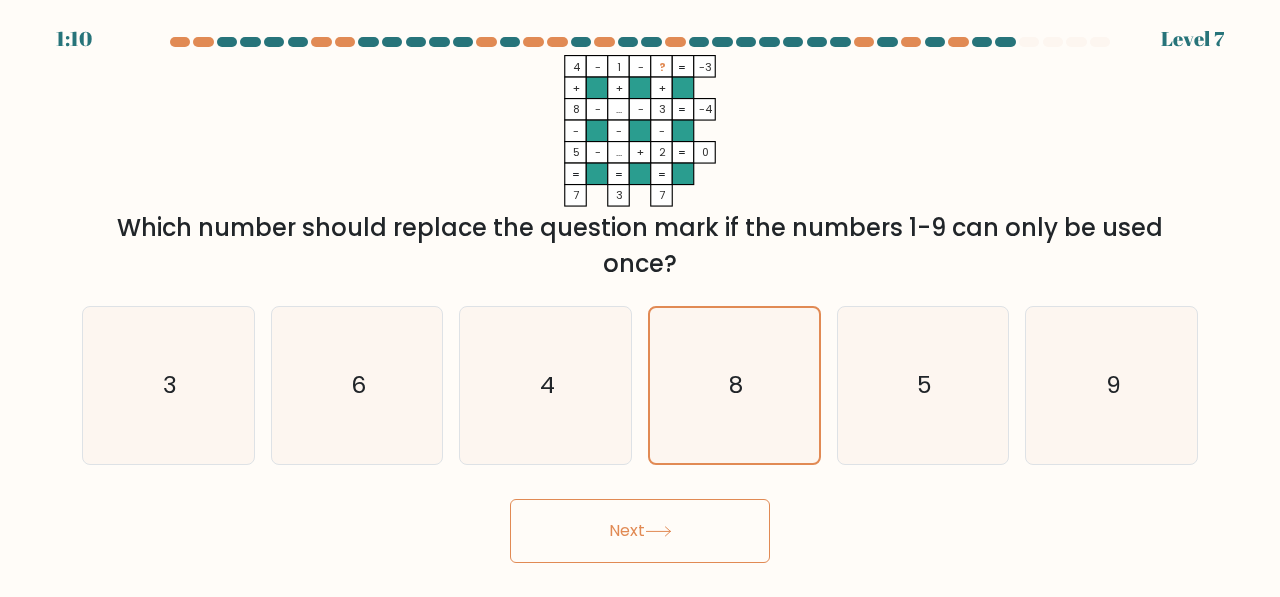 click on "Next" at bounding box center [640, 531] 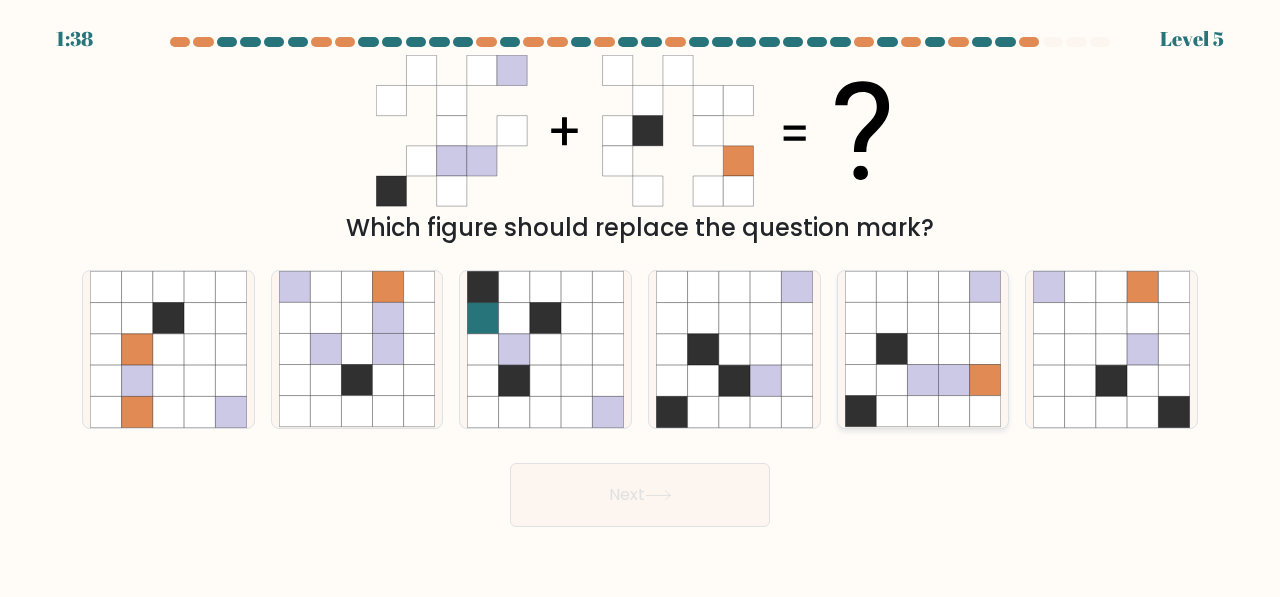 click at bounding box center [954, 380] 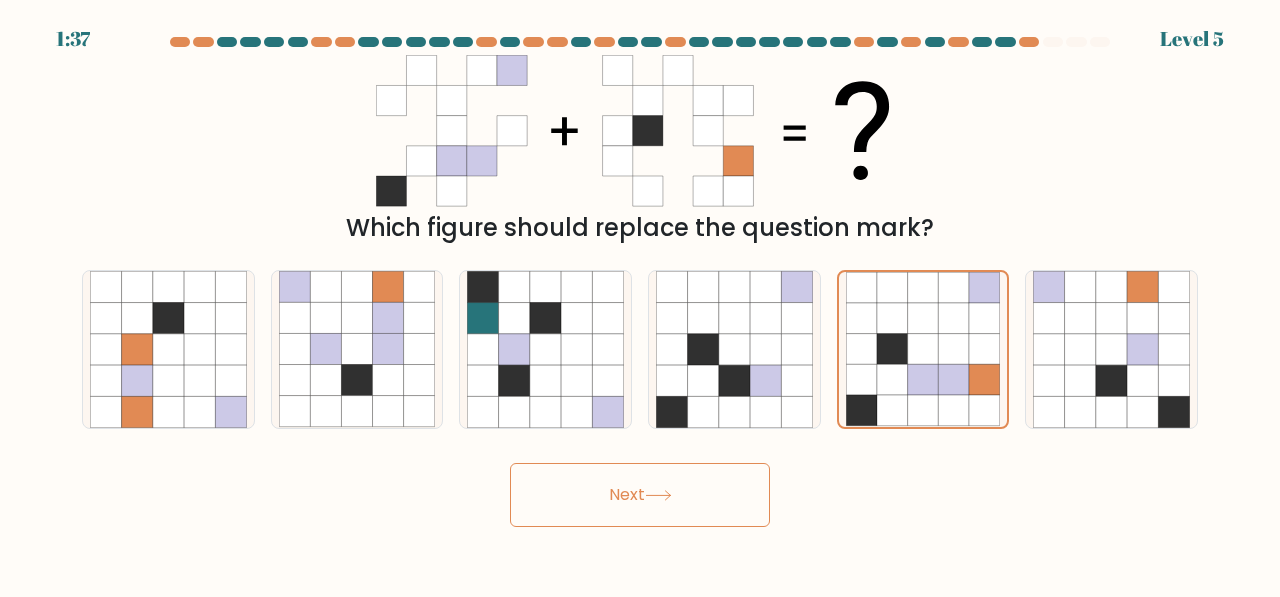 click on "Next" at bounding box center [640, 495] 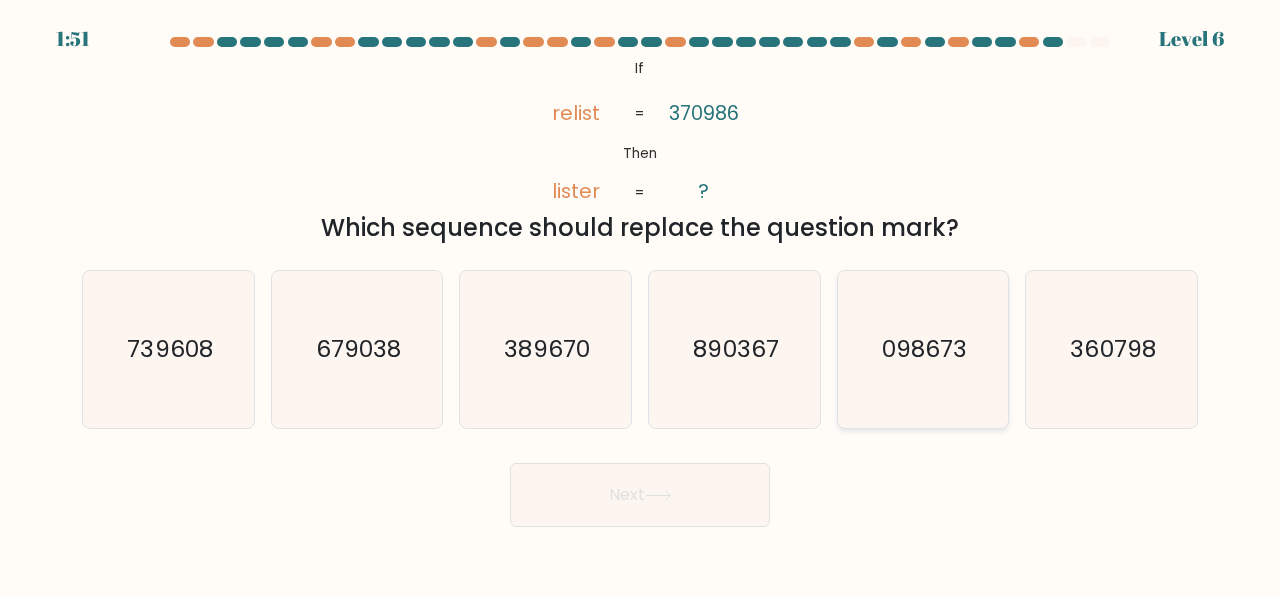 click on "098673" at bounding box center [923, 349] 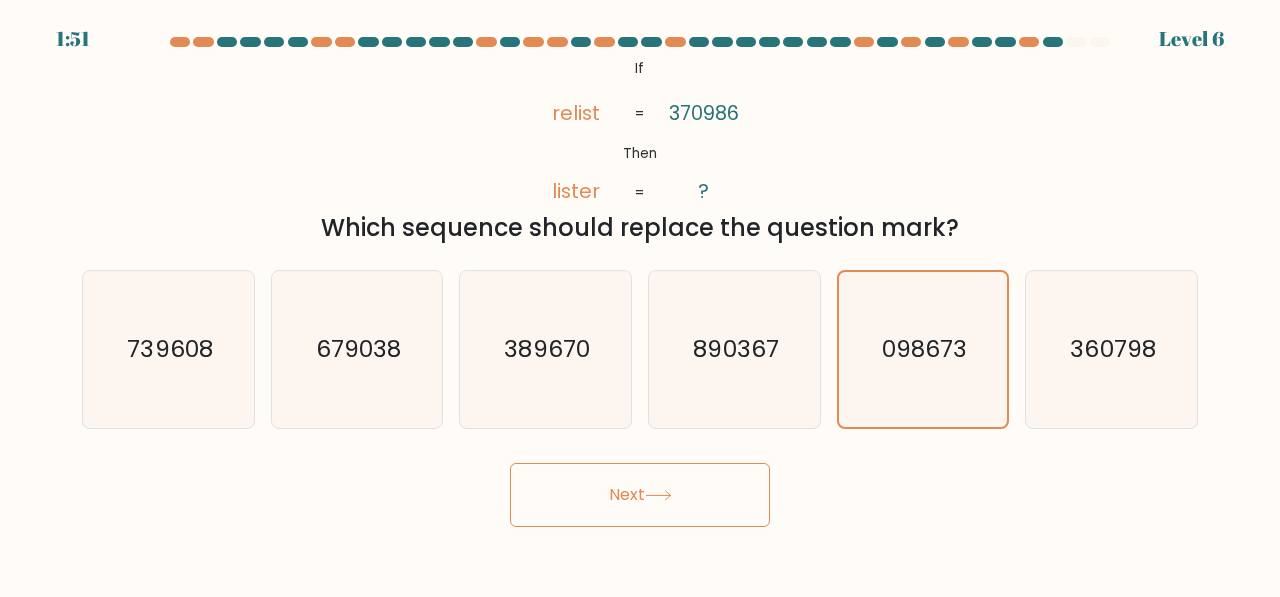 click on "Next" at bounding box center (640, 495) 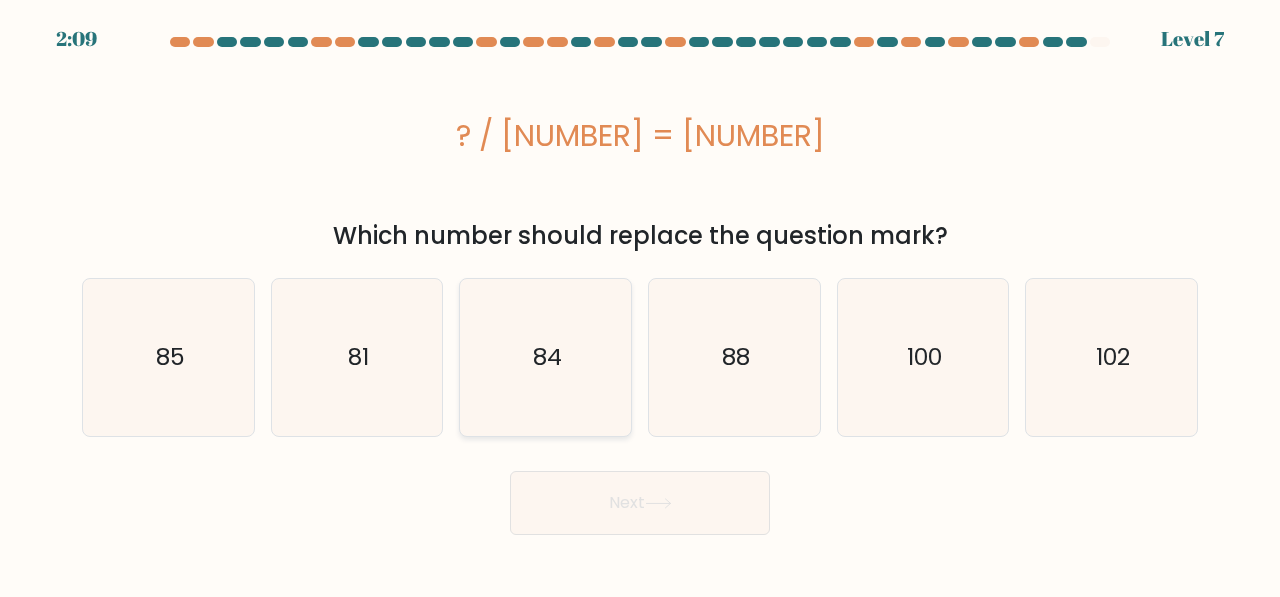 click on "84" at bounding box center (545, 357) 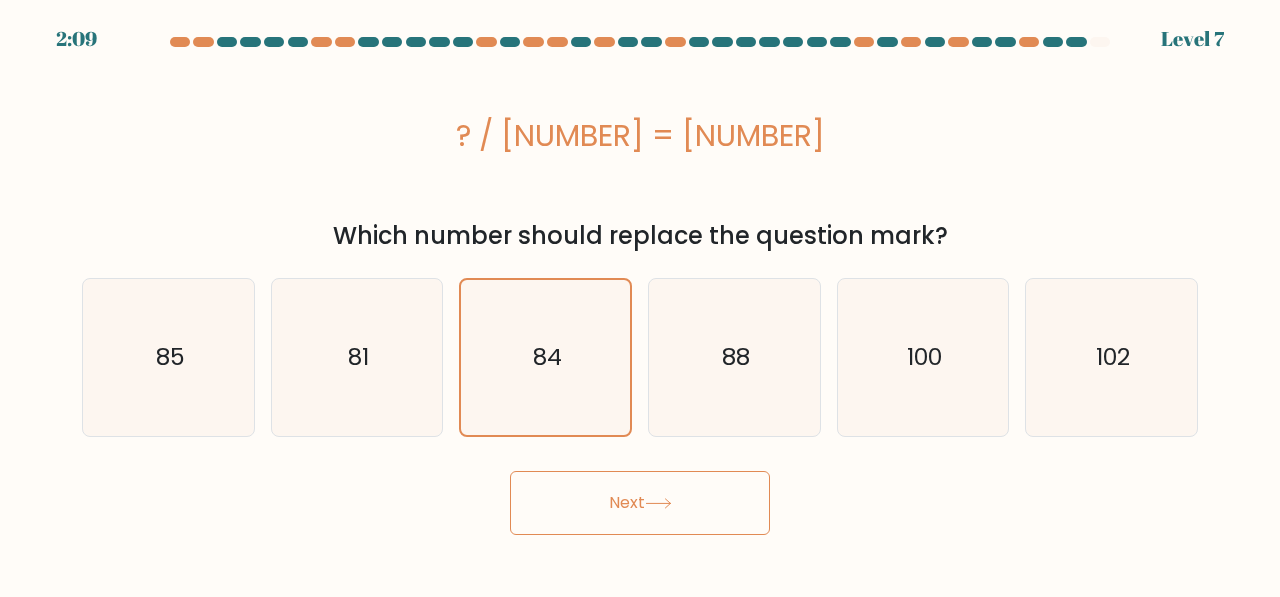 click on "Next" at bounding box center [640, 503] 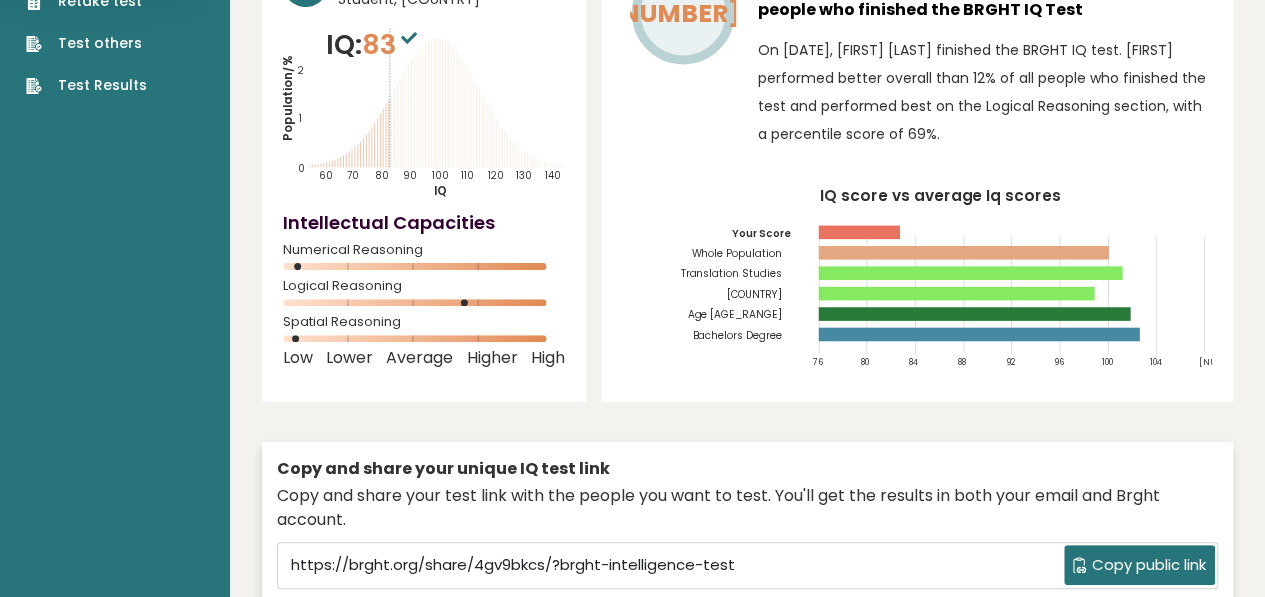 scroll, scrollTop: 0, scrollLeft: 0, axis: both 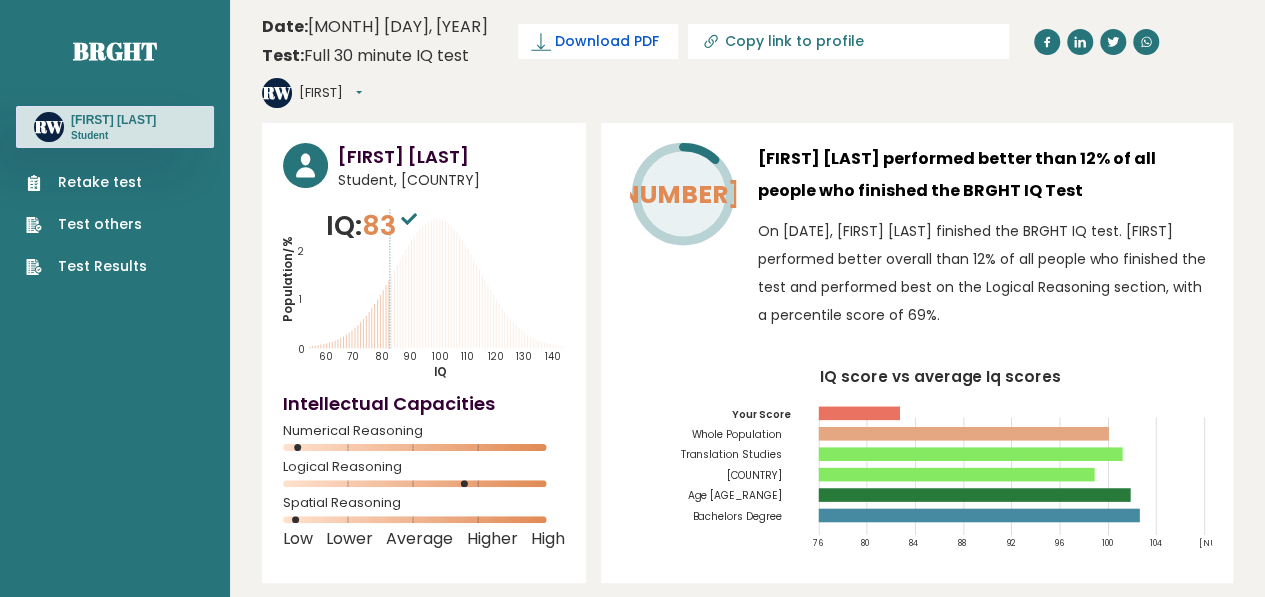 click on "Download PDF" at bounding box center [607, 41] 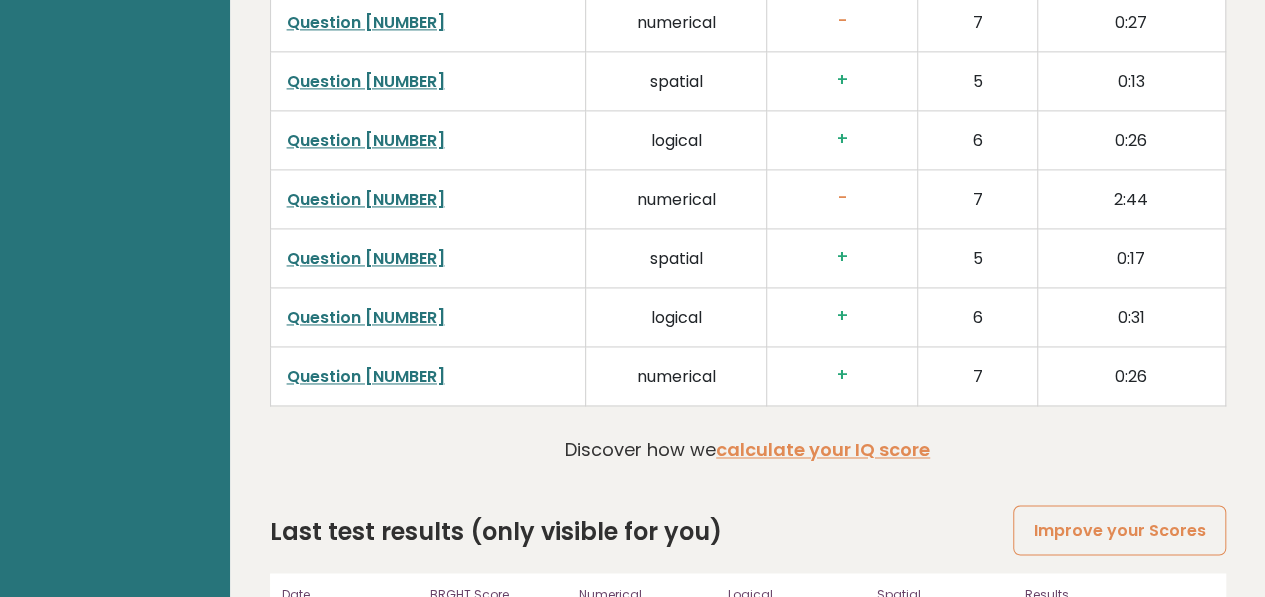 scroll, scrollTop: 5586, scrollLeft: 0, axis: vertical 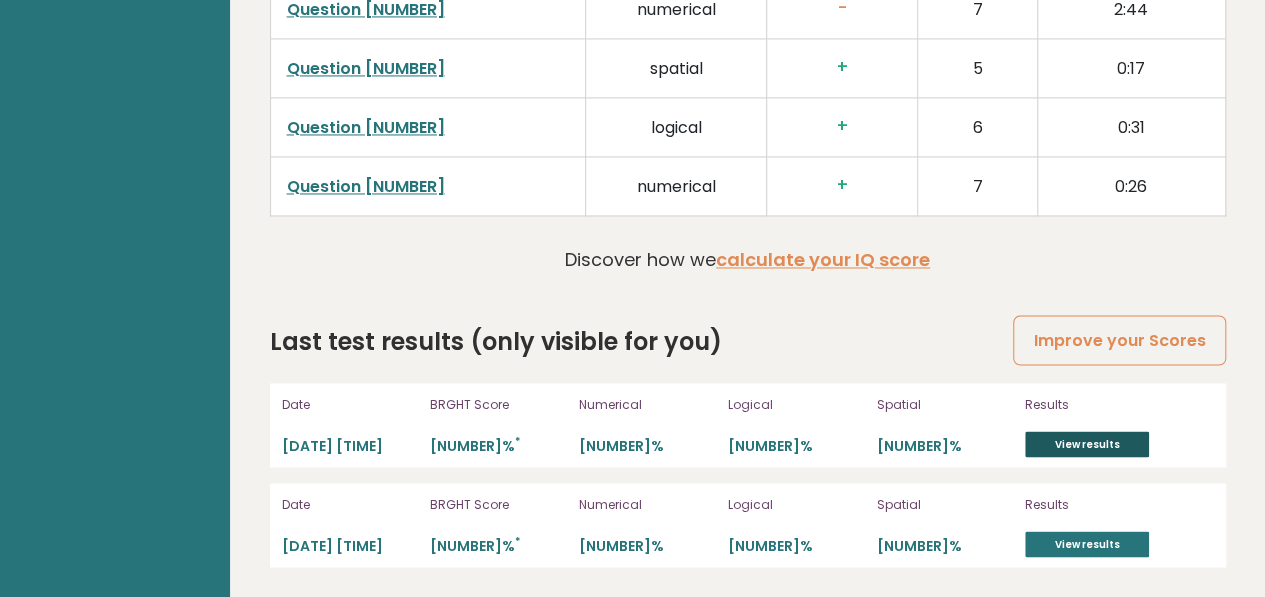 click on "View results" at bounding box center [1087, 444] 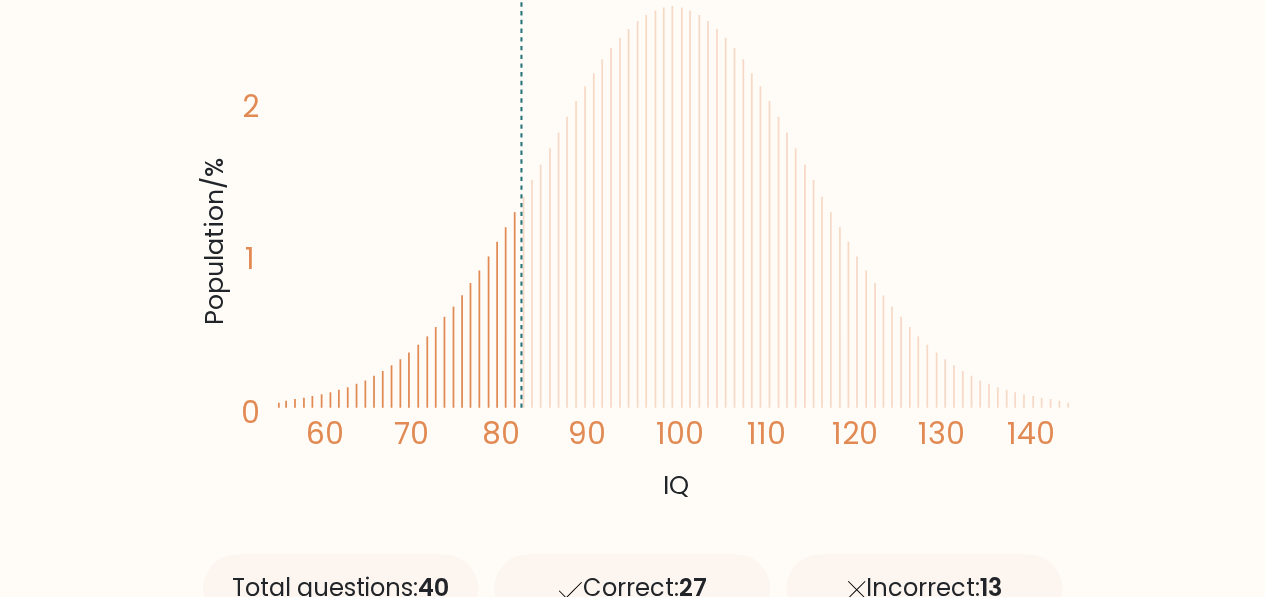 scroll, scrollTop: 100, scrollLeft: 0, axis: vertical 